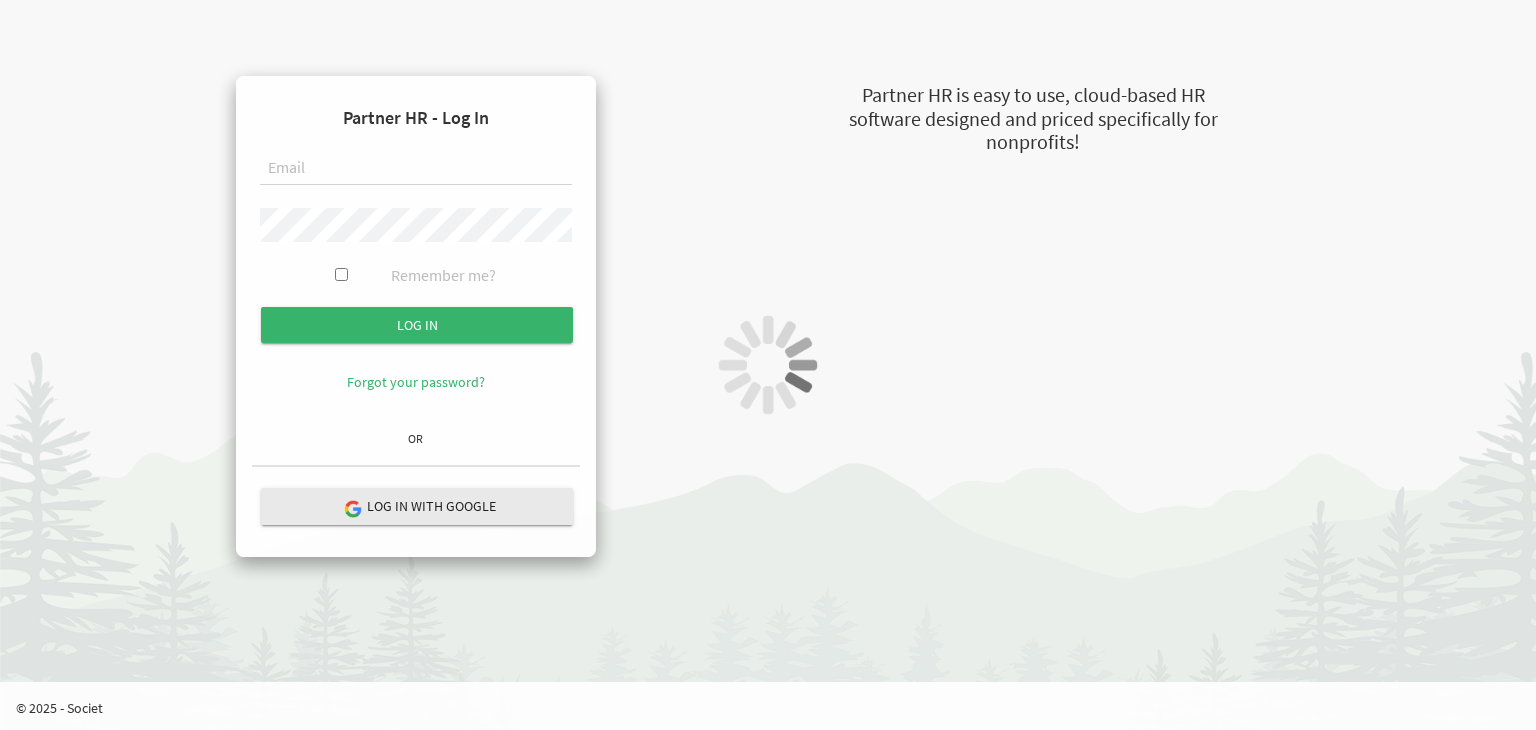 scroll, scrollTop: 0, scrollLeft: 0, axis: both 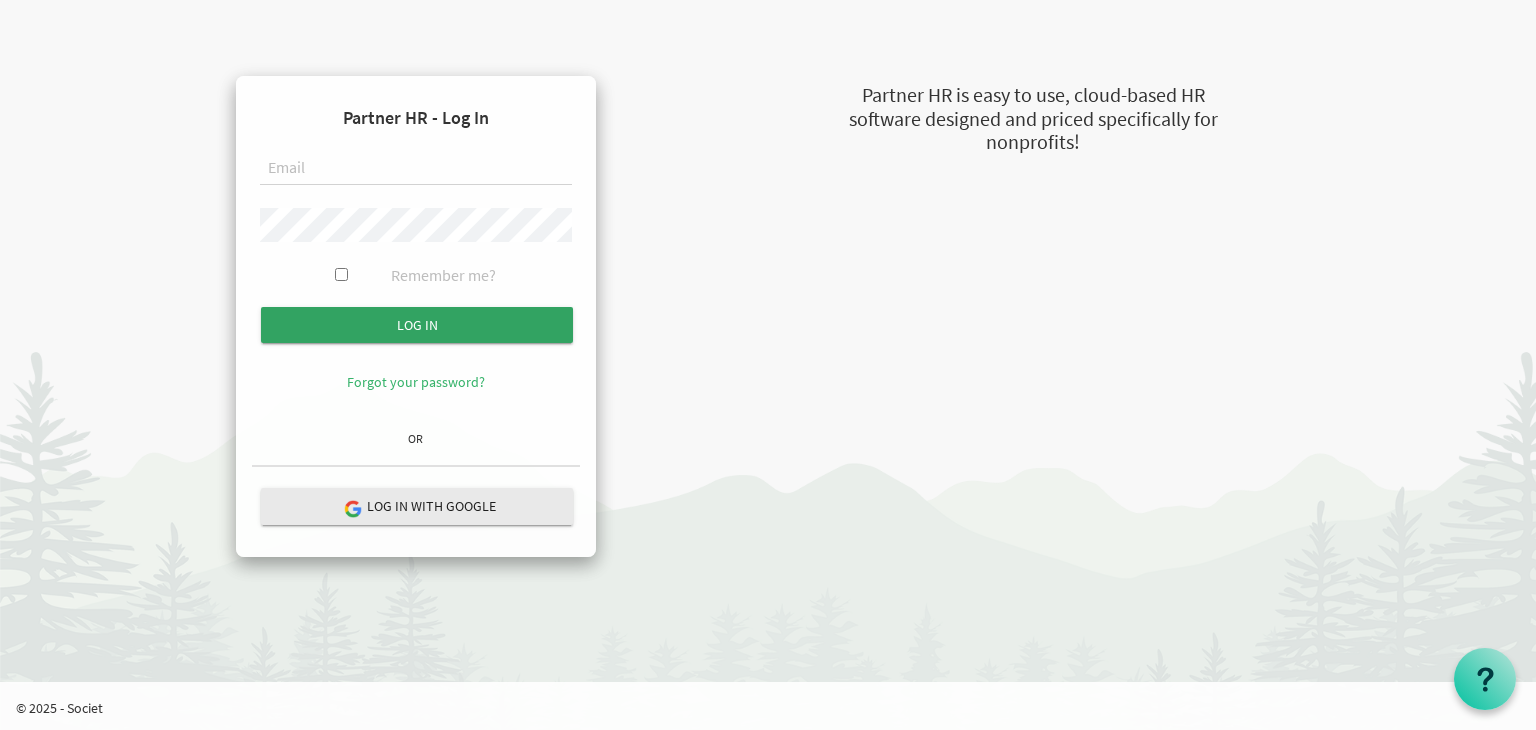 type on "[USERNAME]@example.com" 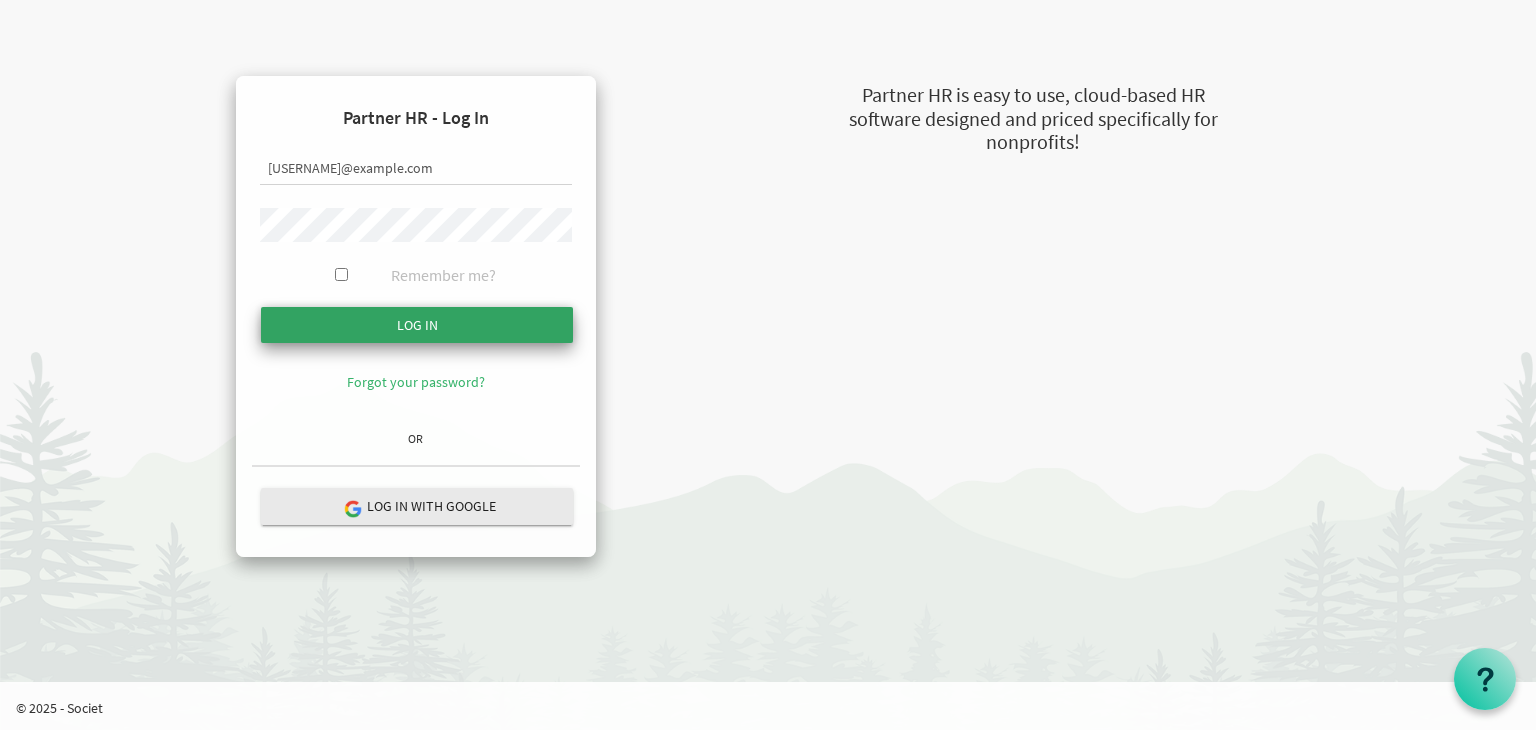 click at bounding box center [417, 325] 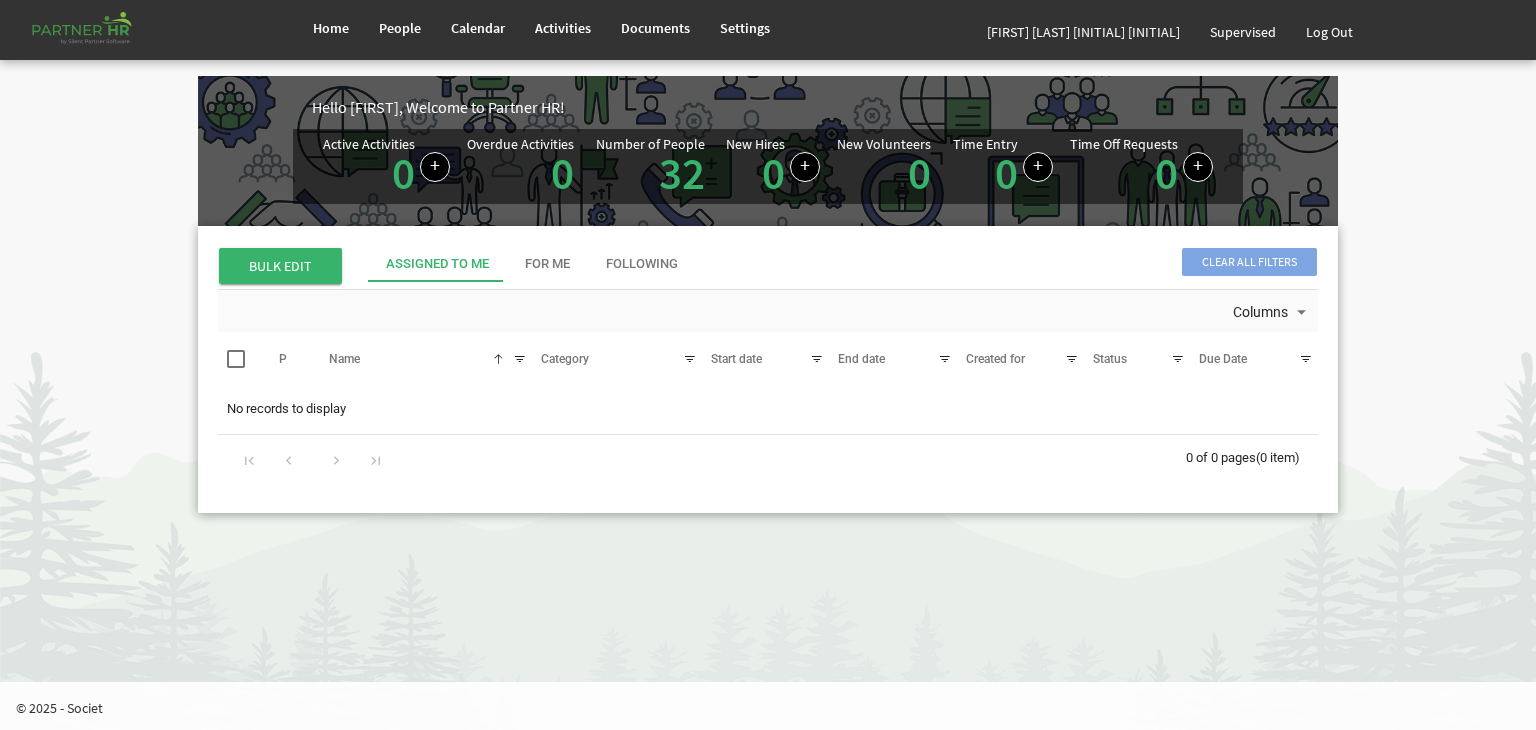 scroll, scrollTop: 0, scrollLeft: 0, axis: both 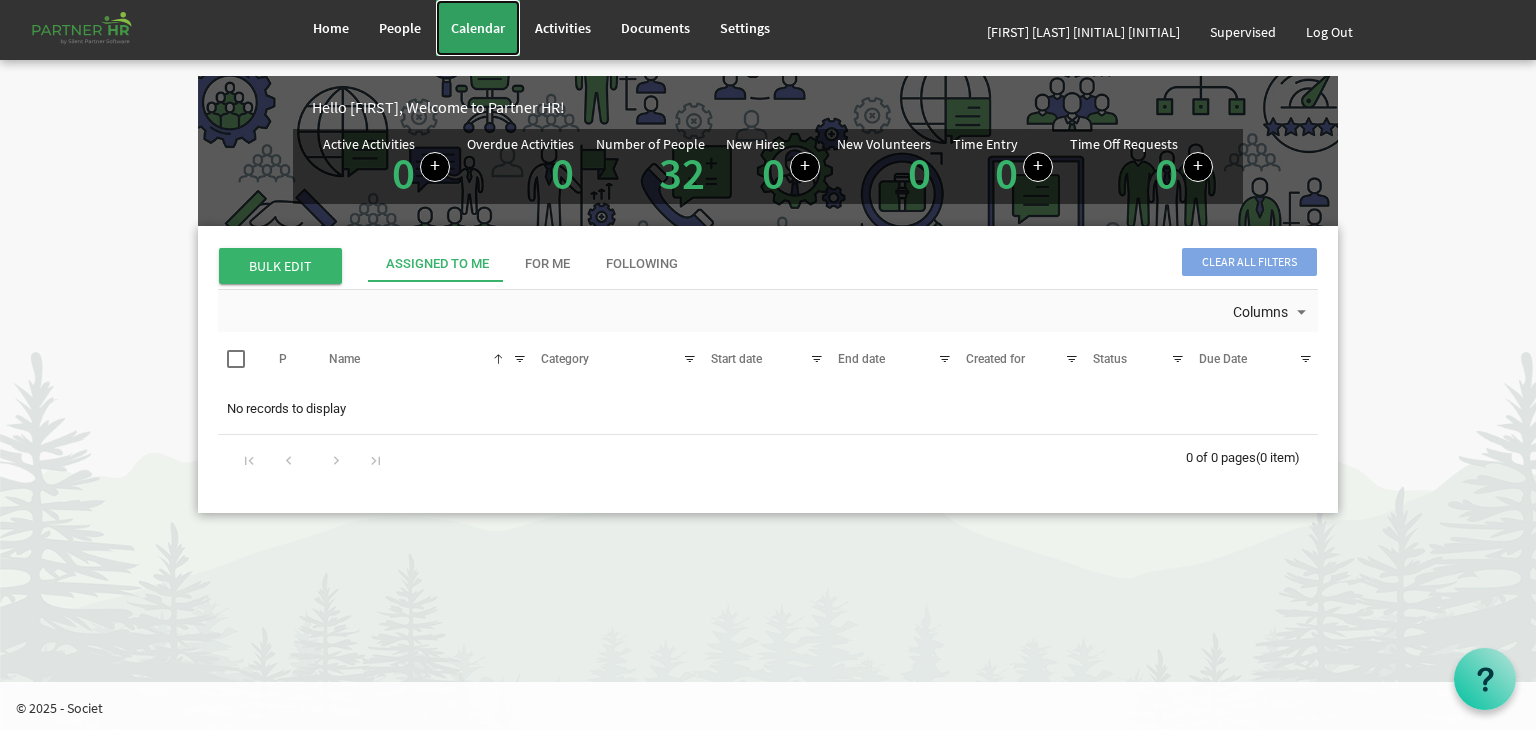 click on "Calendar" at bounding box center [478, 28] 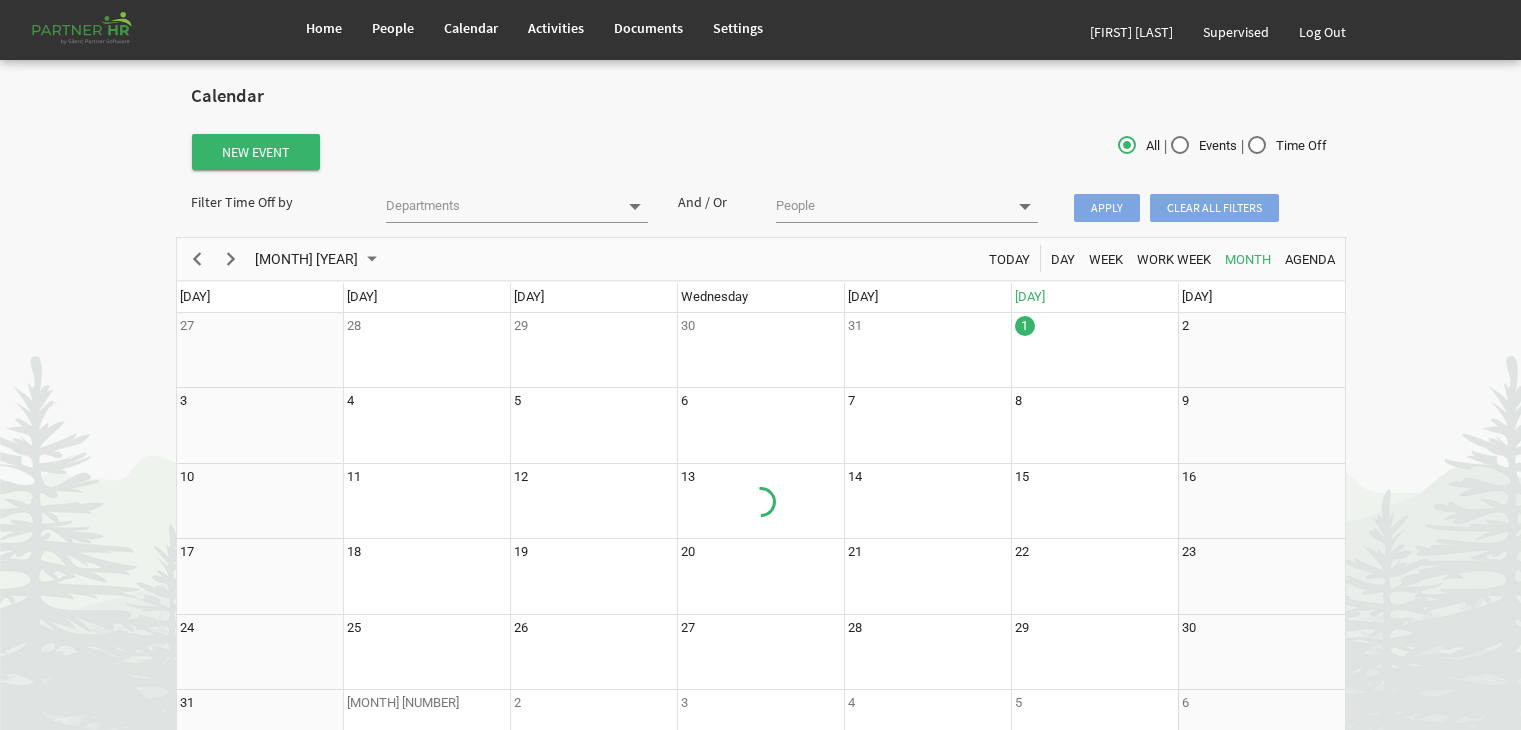 scroll, scrollTop: 0, scrollLeft: 0, axis: both 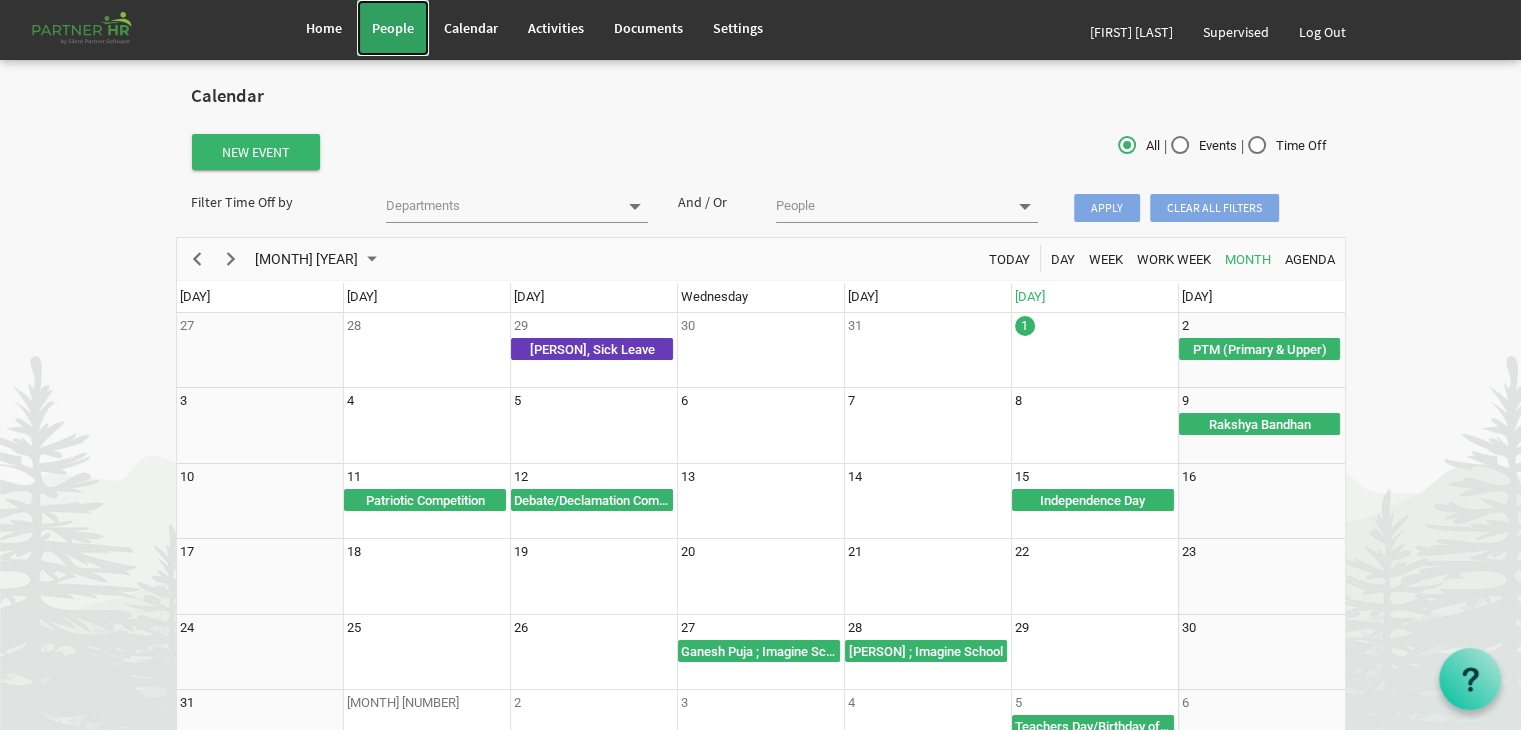 click on "People" at bounding box center [393, 28] 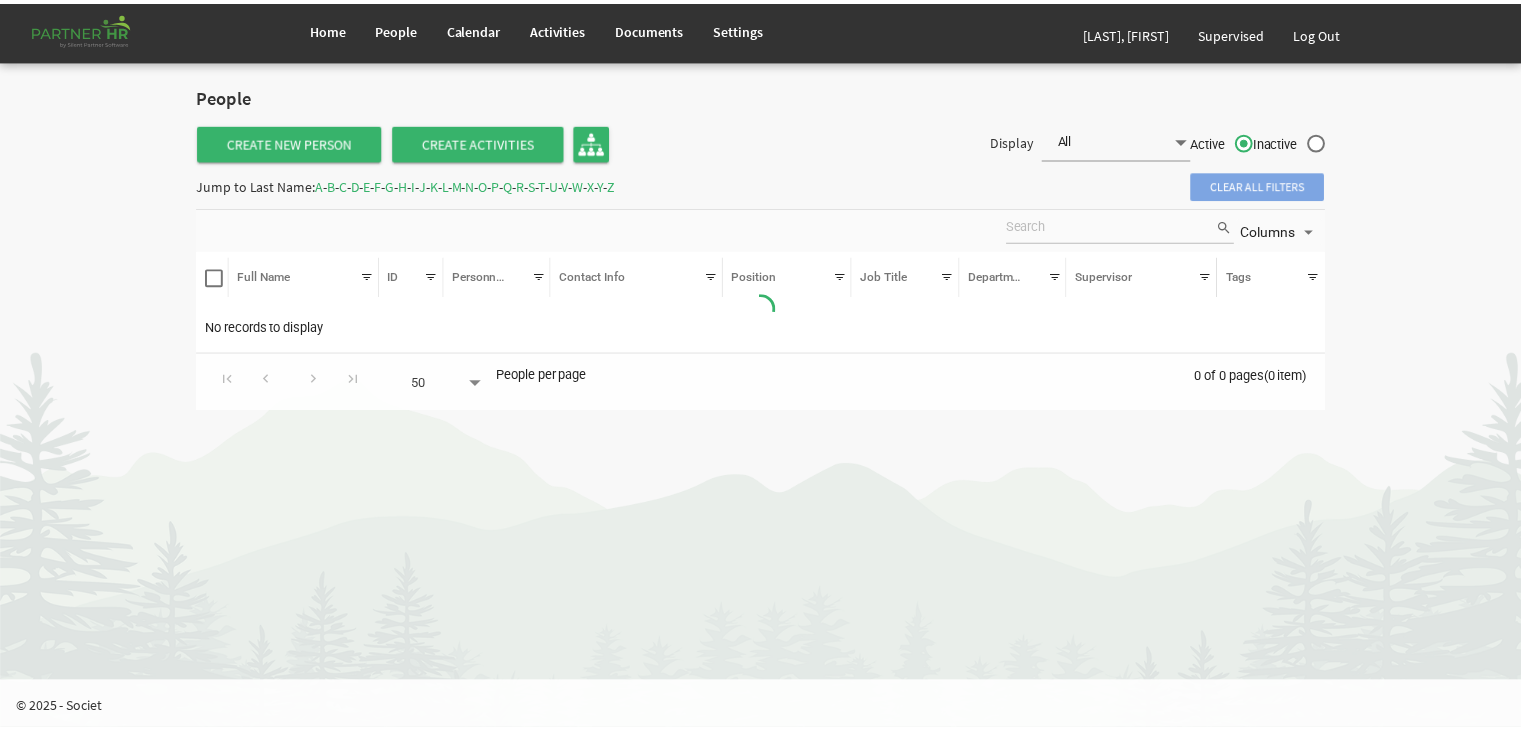 scroll, scrollTop: 0, scrollLeft: 0, axis: both 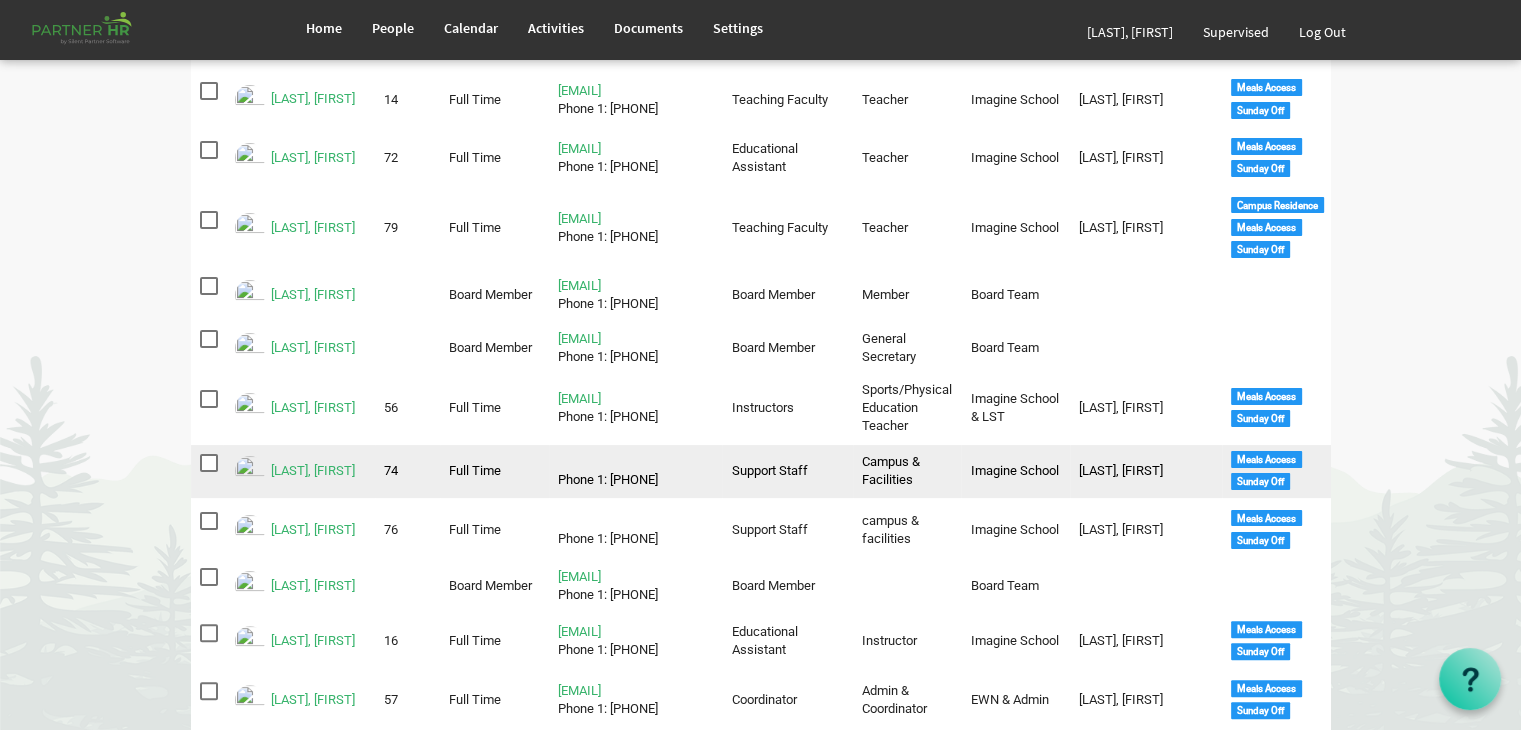 click at bounding box center [250, 471] 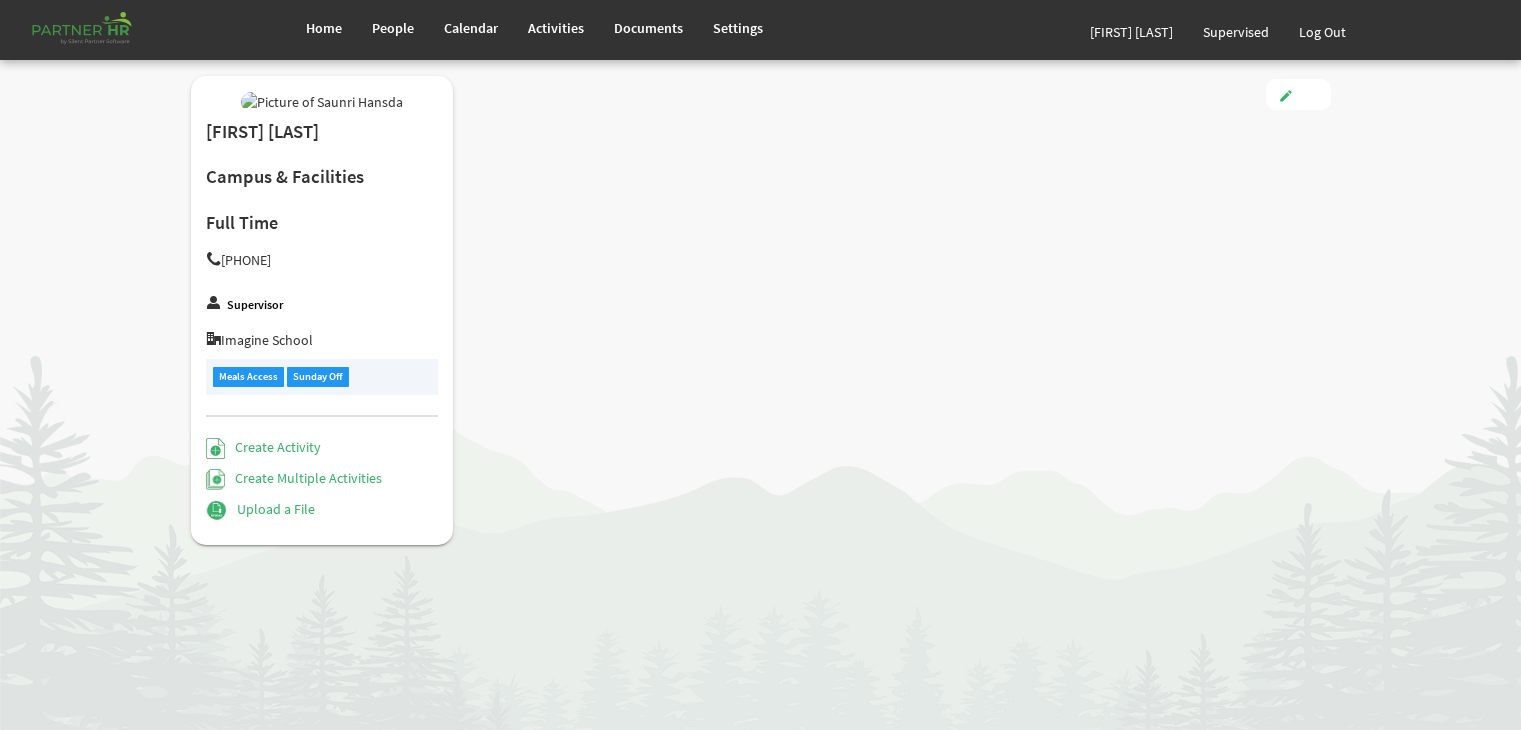 scroll, scrollTop: 0, scrollLeft: 0, axis: both 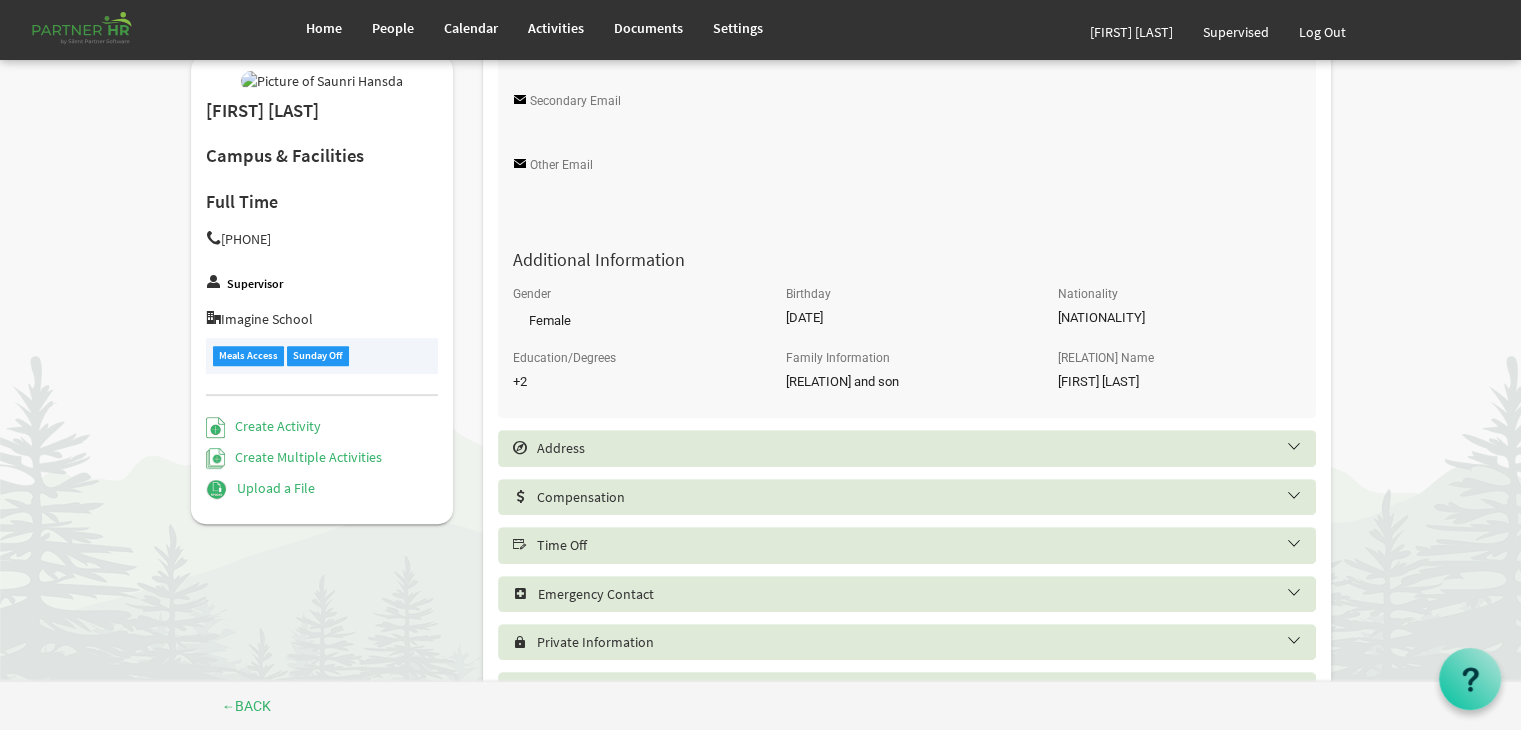 click on "Time Off" at bounding box center [922, 545] 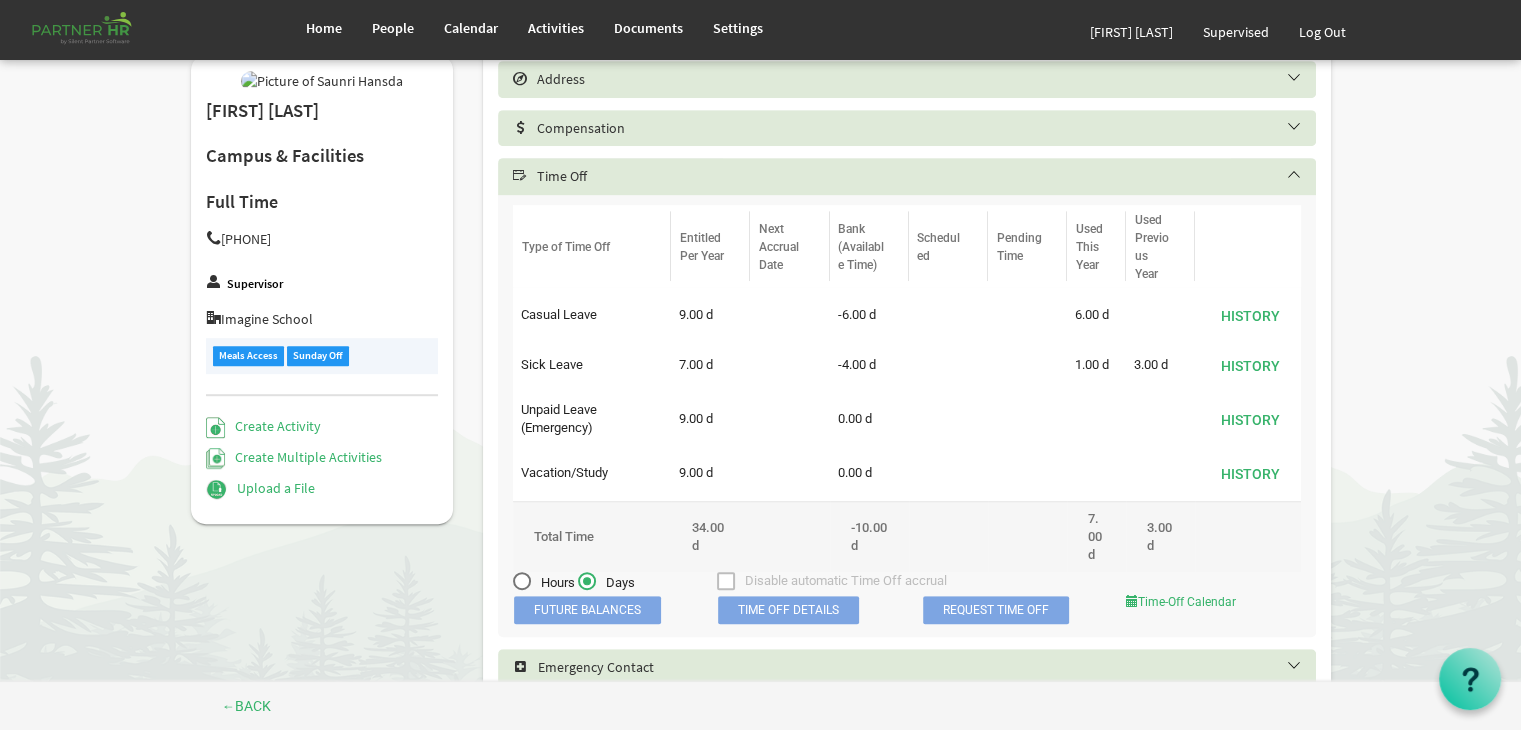 scroll, scrollTop: 1080, scrollLeft: 0, axis: vertical 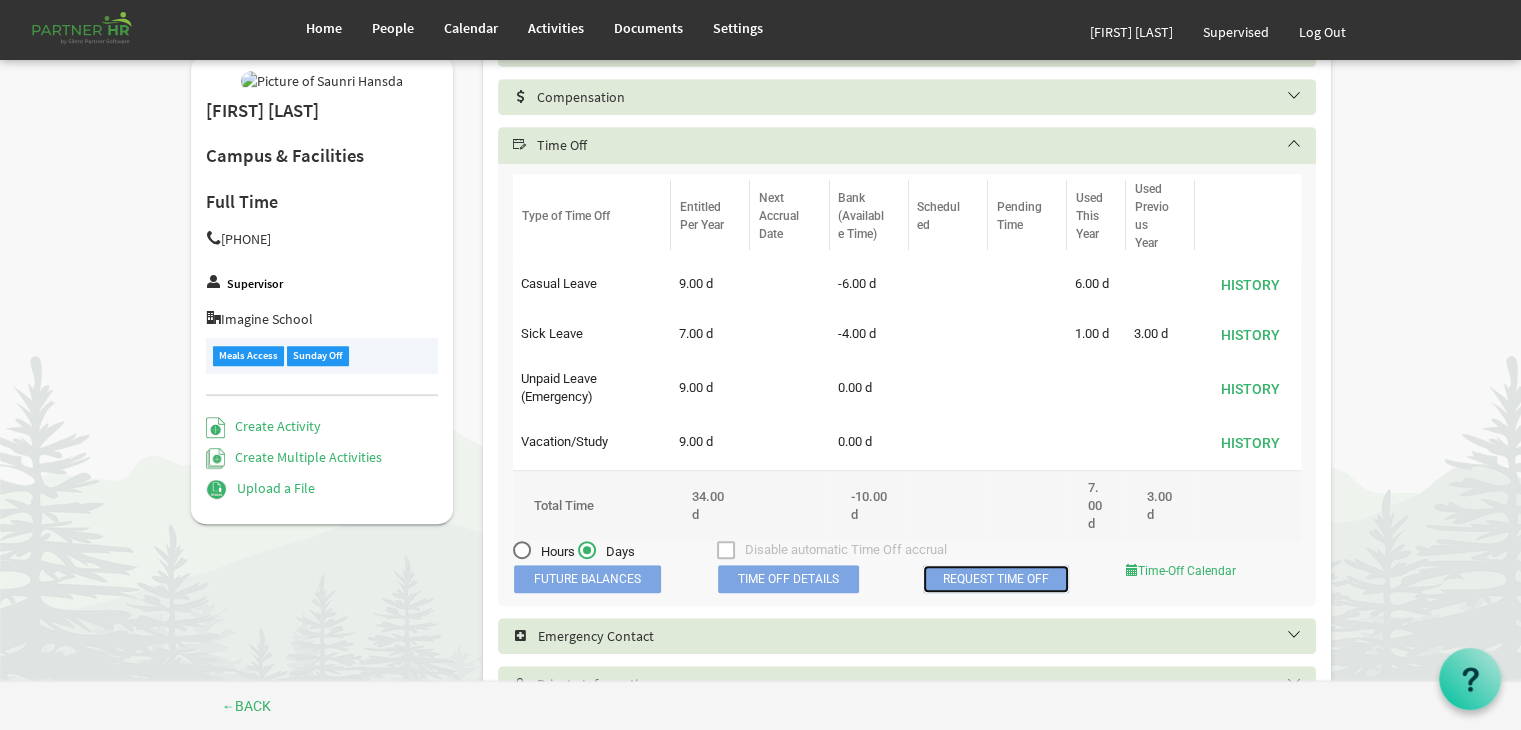click on "Request Time Off" at bounding box center (996, 579) 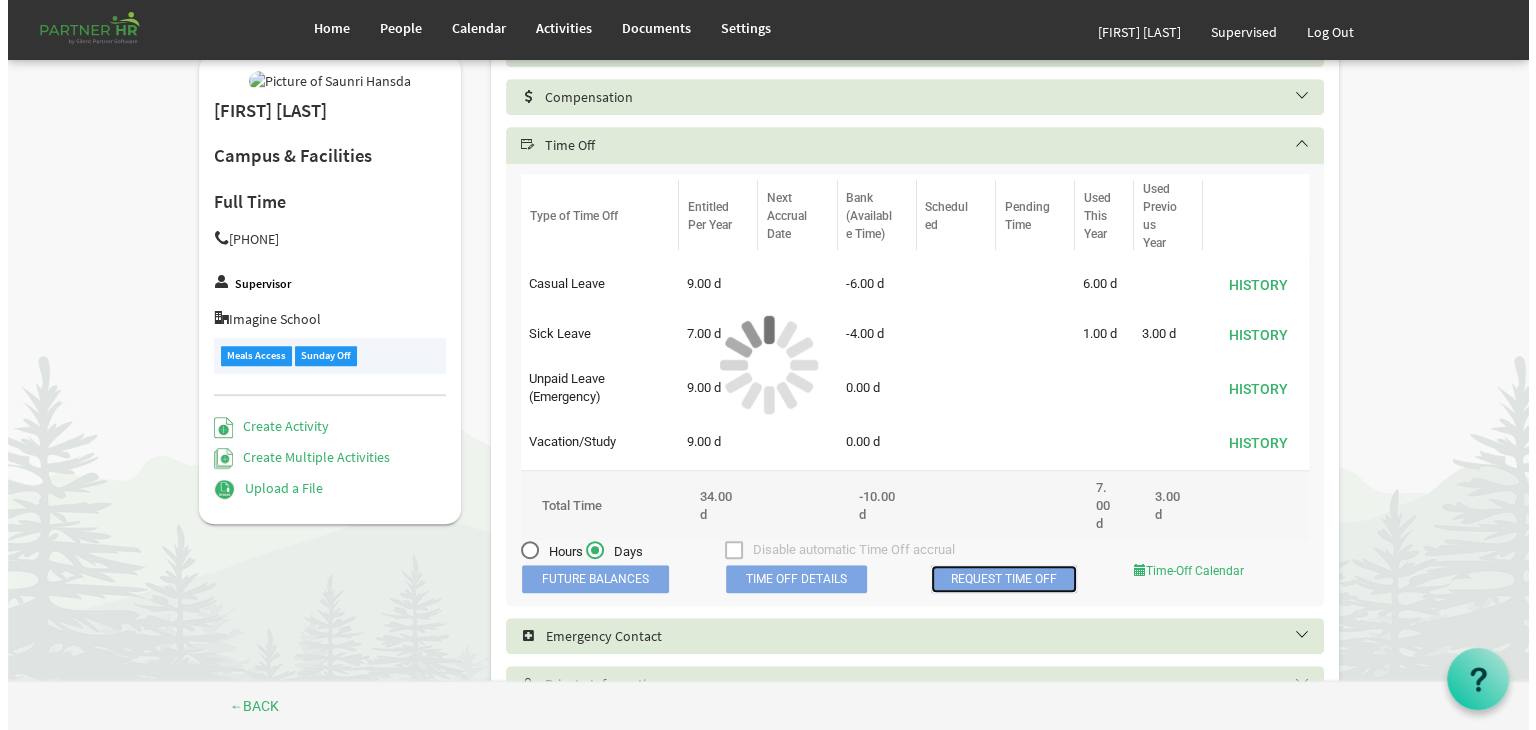 scroll, scrollTop: 0, scrollLeft: 0, axis: both 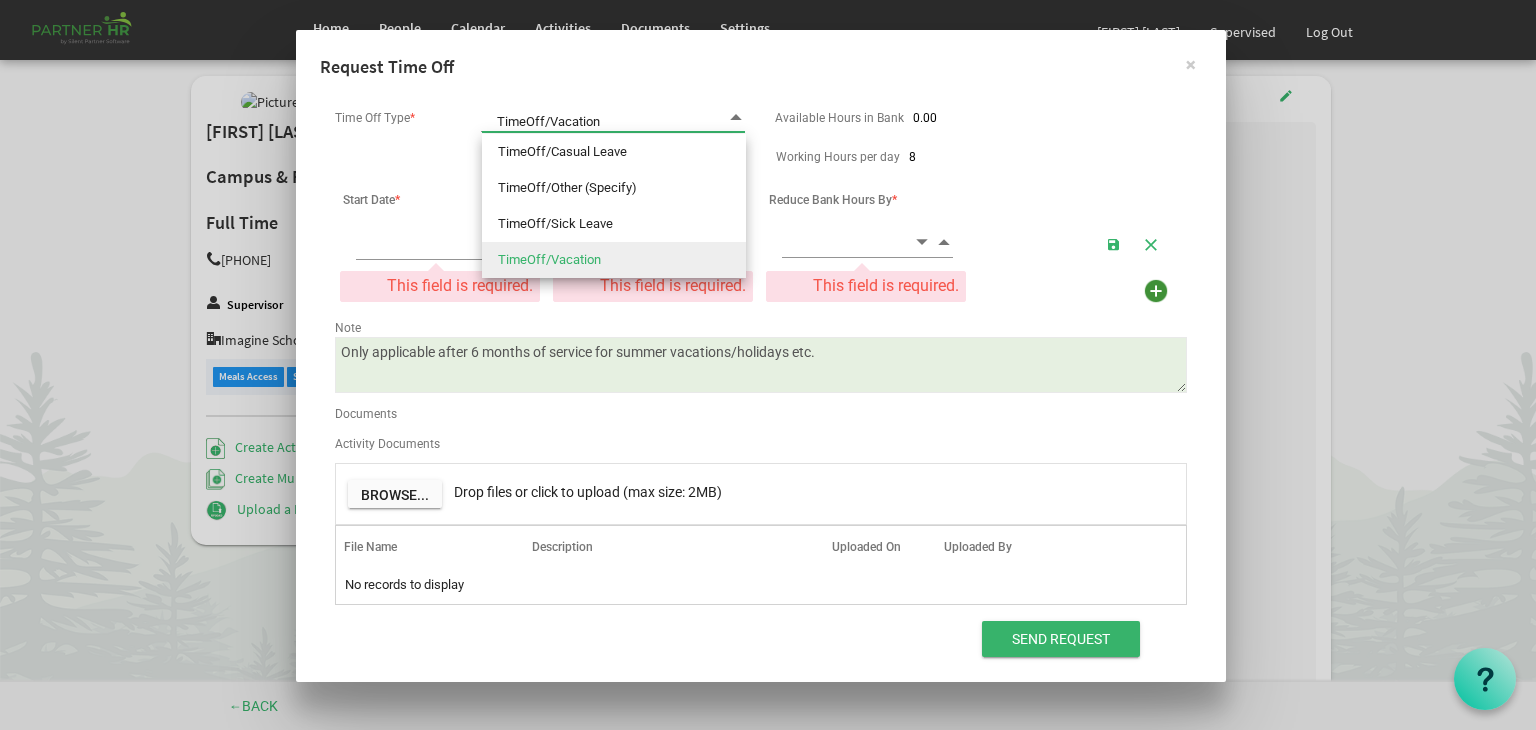 click at bounding box center (736, 117) 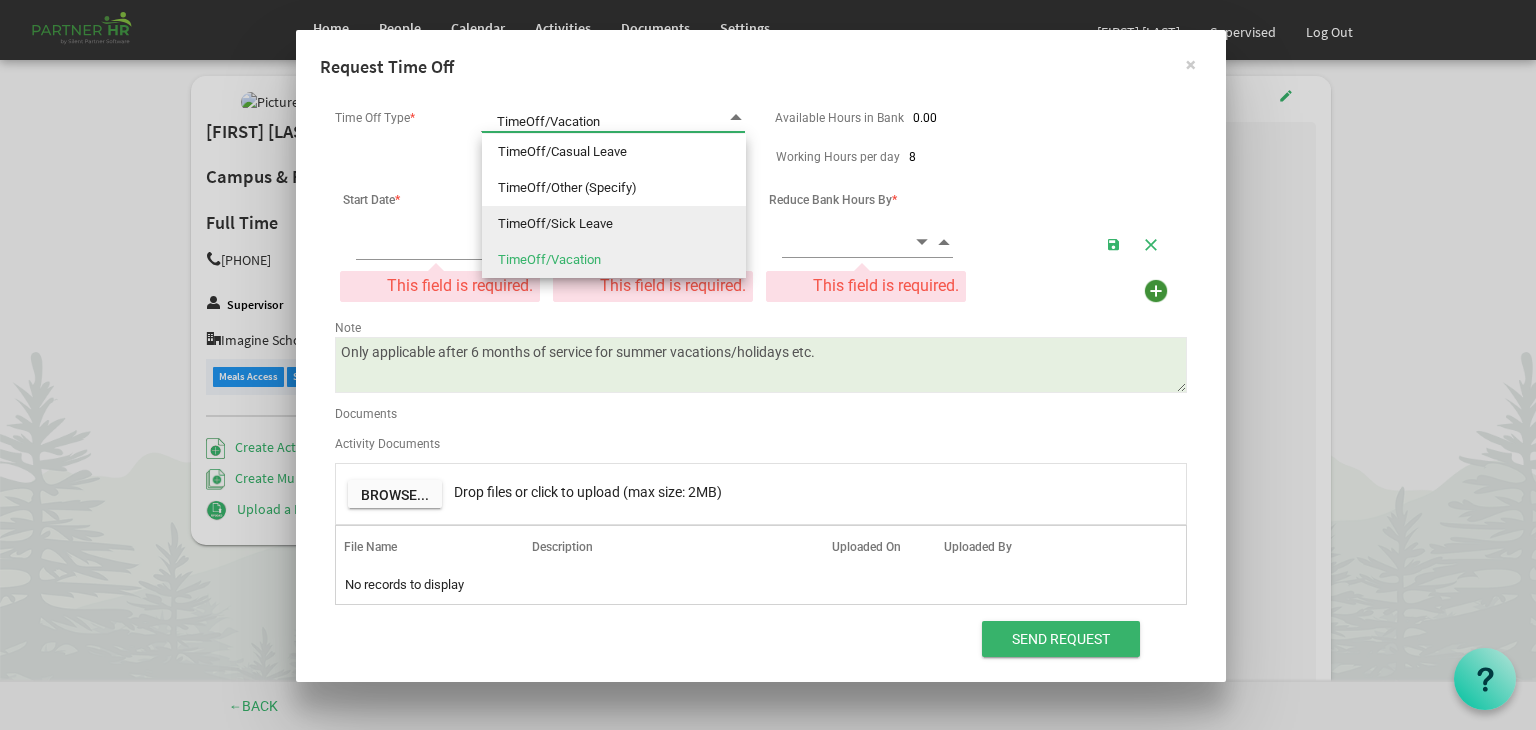 click on "TimeOff/Sick Leave" at bounding box center (614, 224) 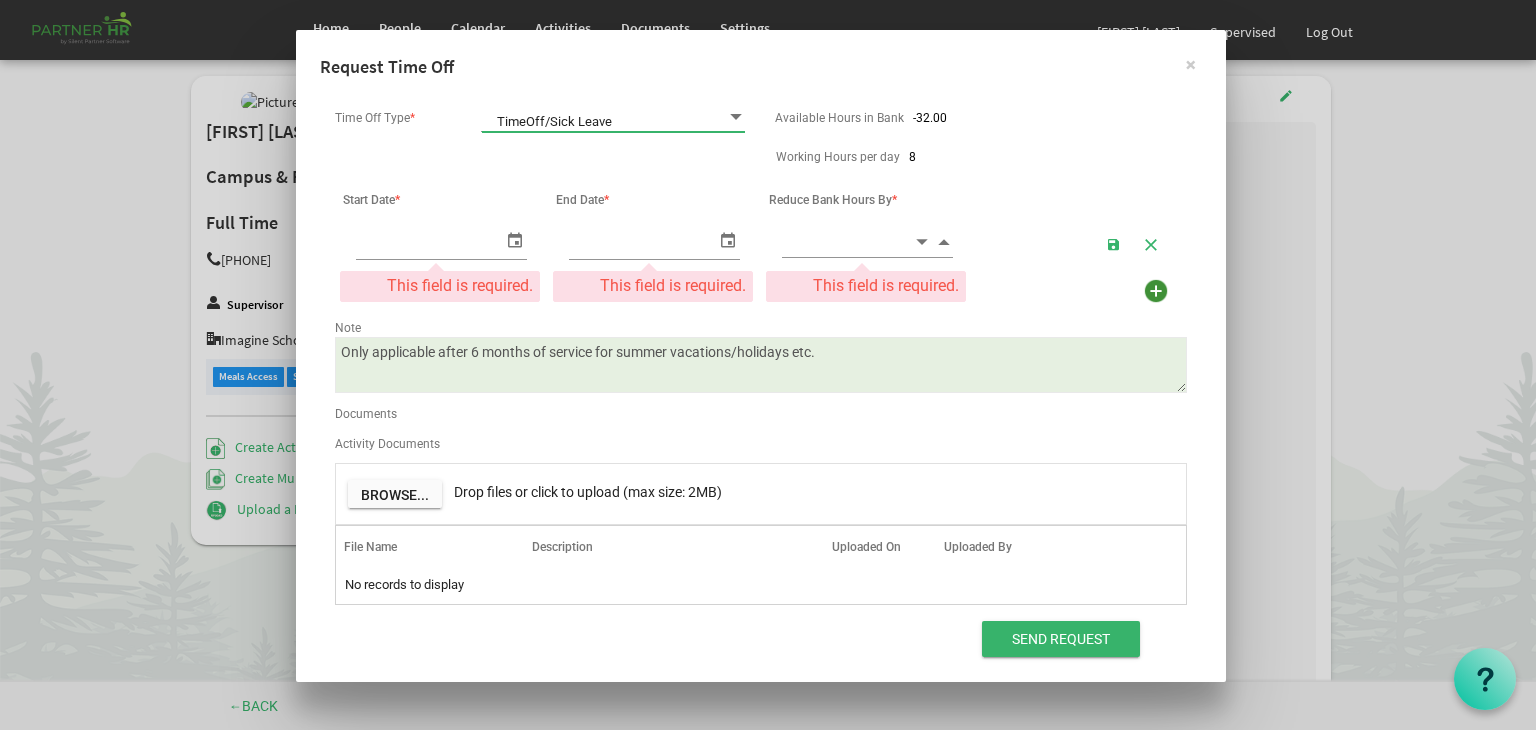 click at bounding box center [515, 239] 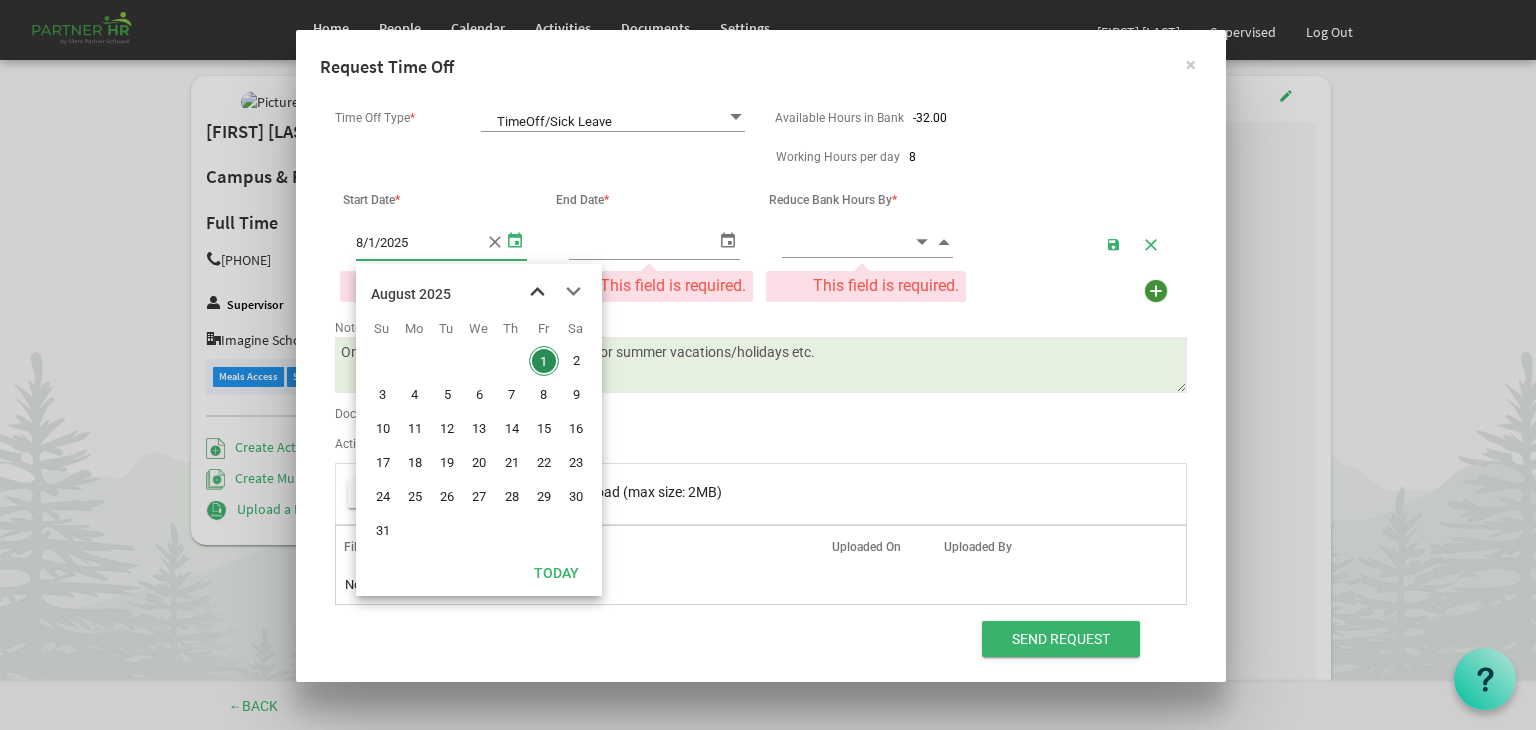 click at bounding box center [537, 292] 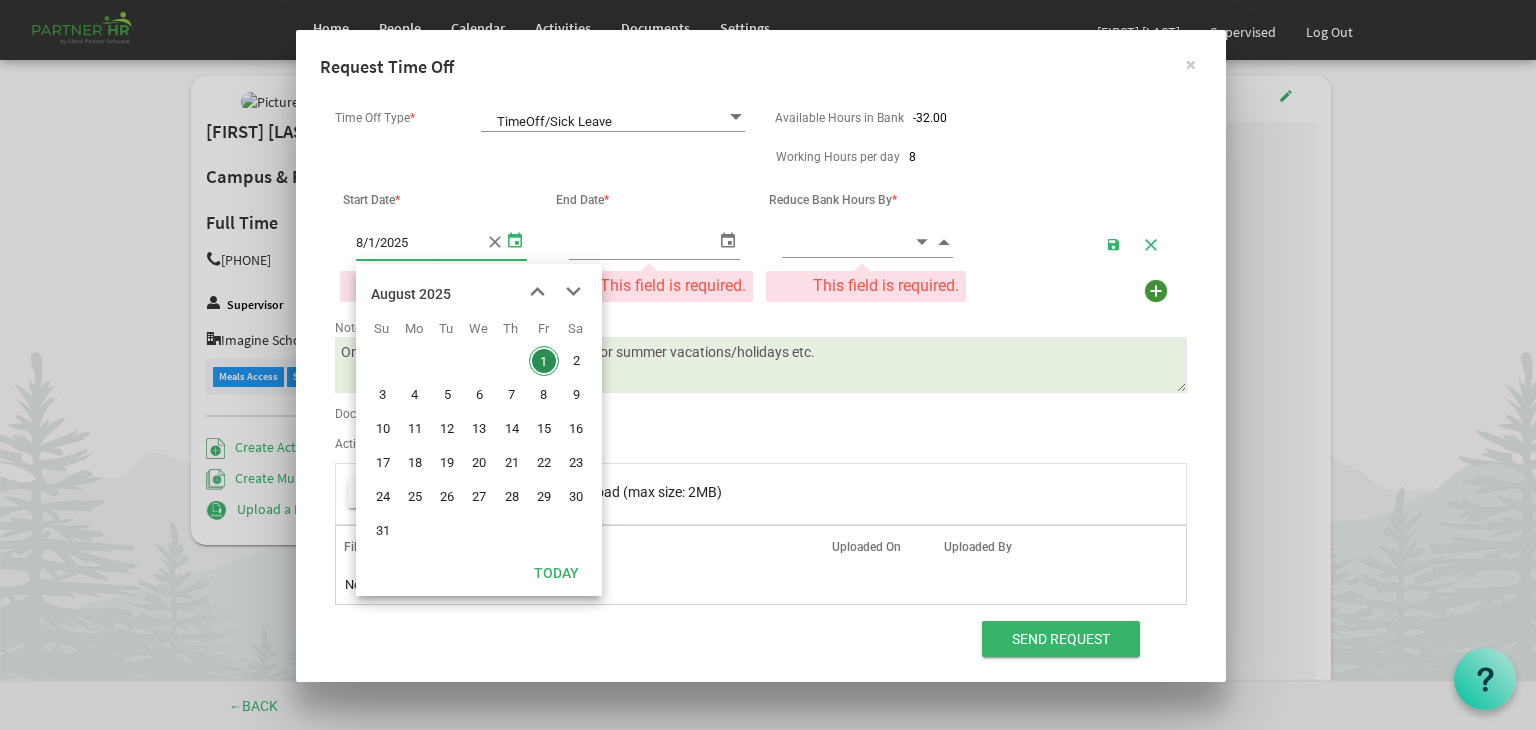 click at bounding box center [515, 239] 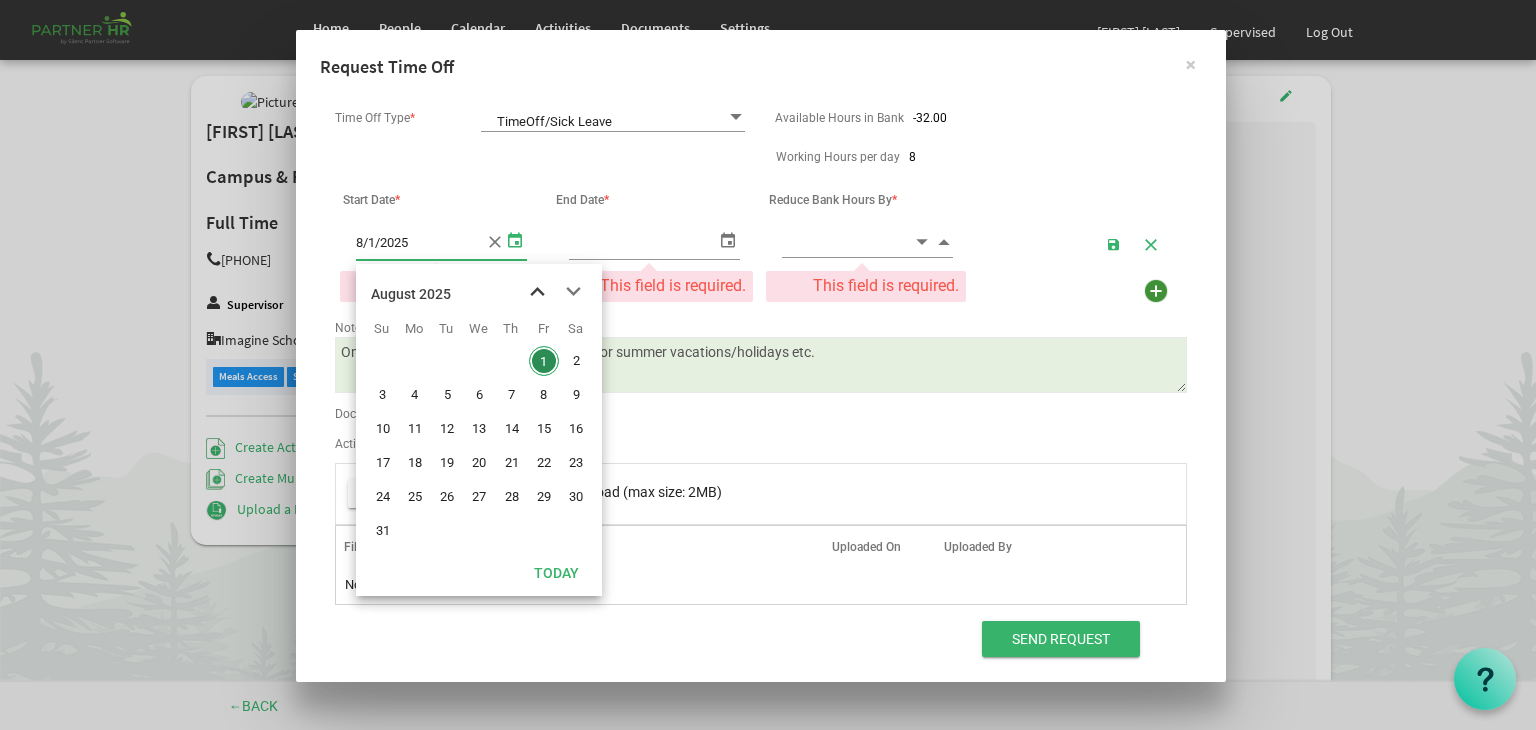 click at bounding box center (537, 292) 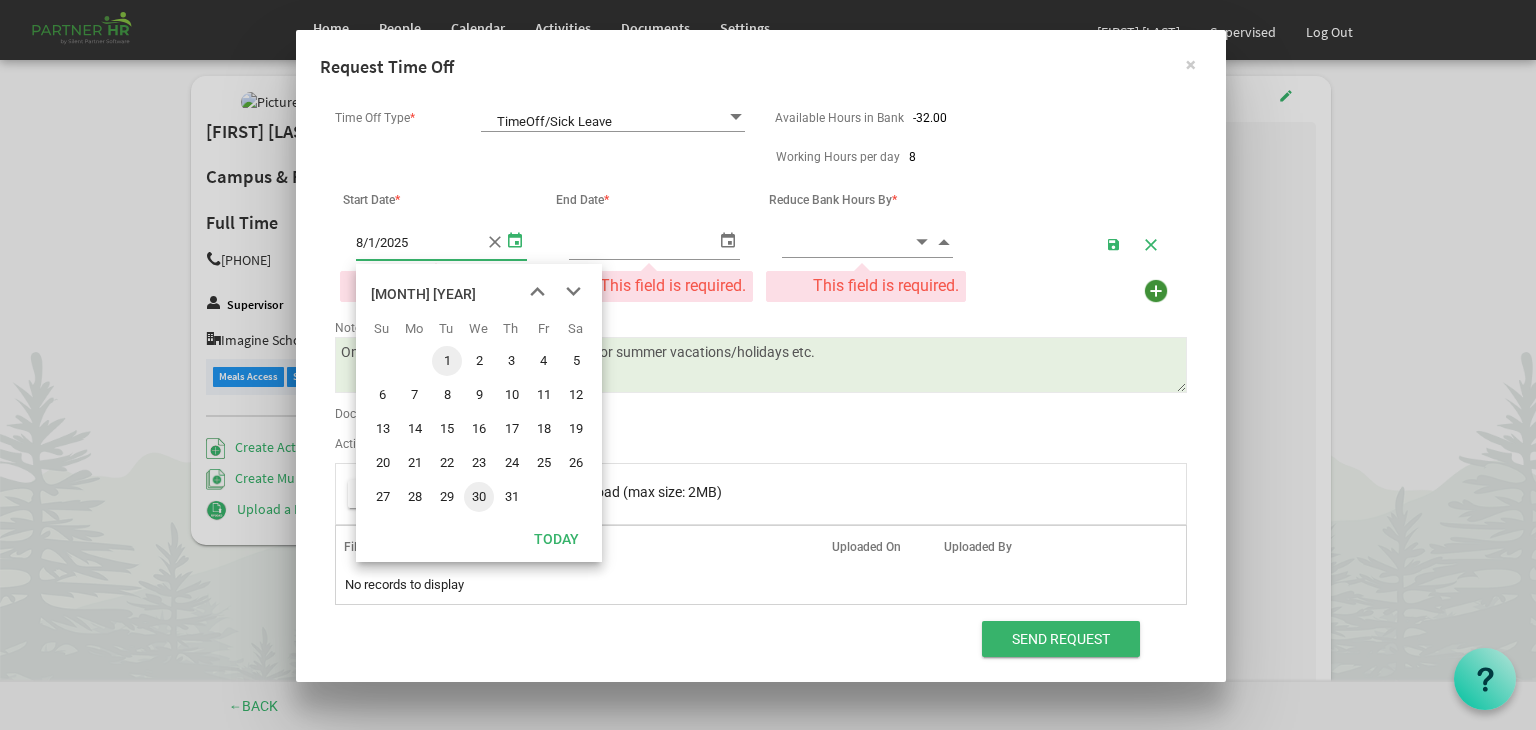 click on "30" at bounding box center (479, 497) 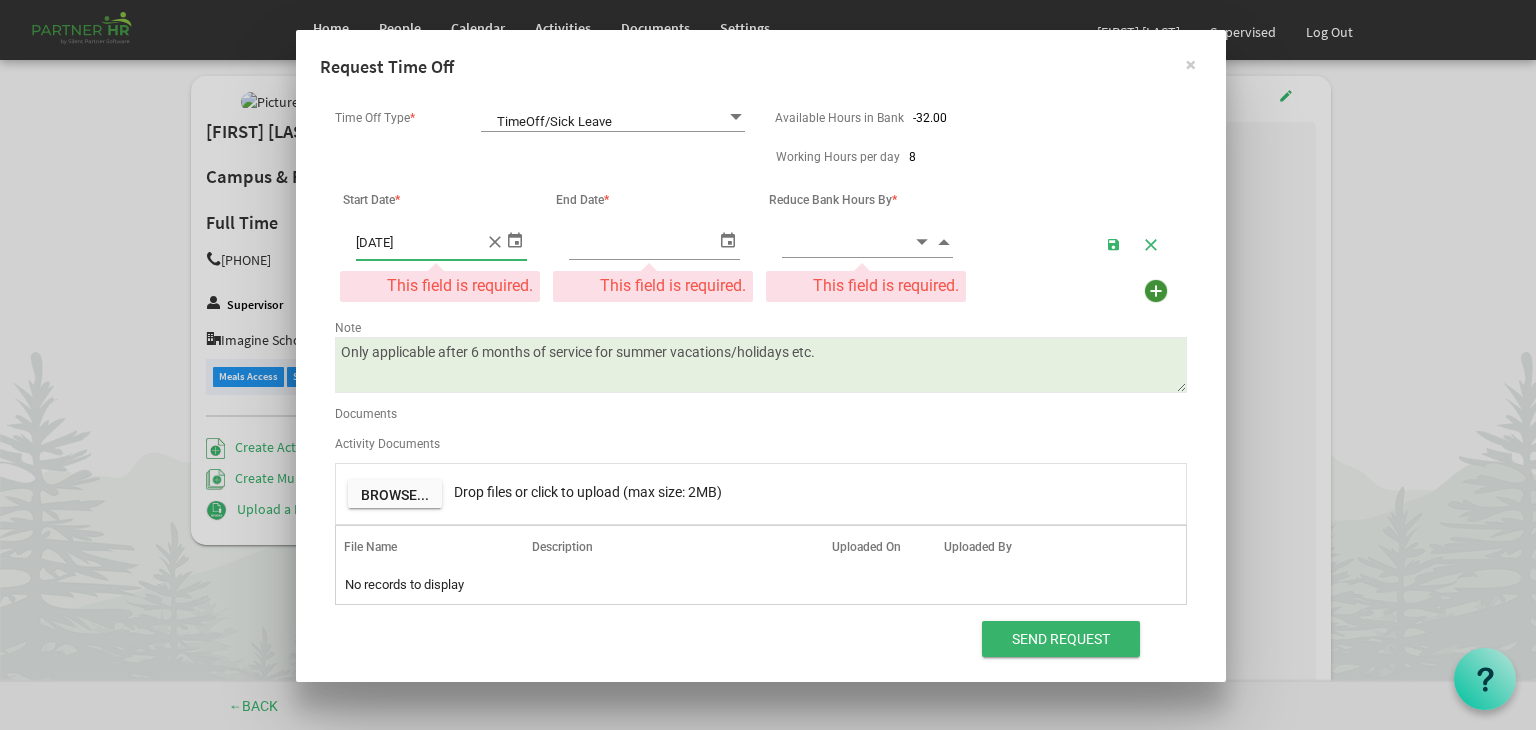 click at bounding box center (728, 239) 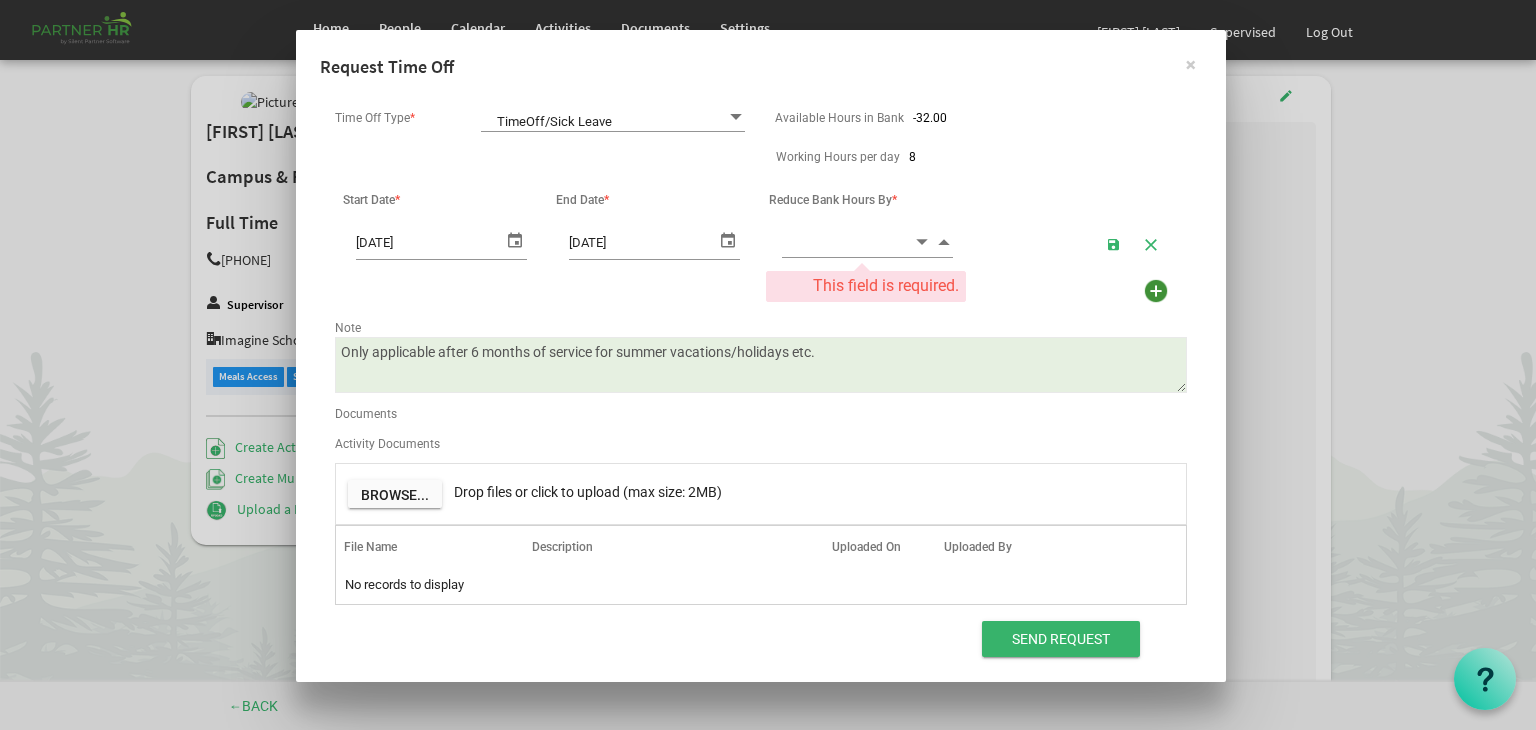 click on "Only applicable after 6 months of service for summer vacations/holidays etc." at bounding box center (761, 365) 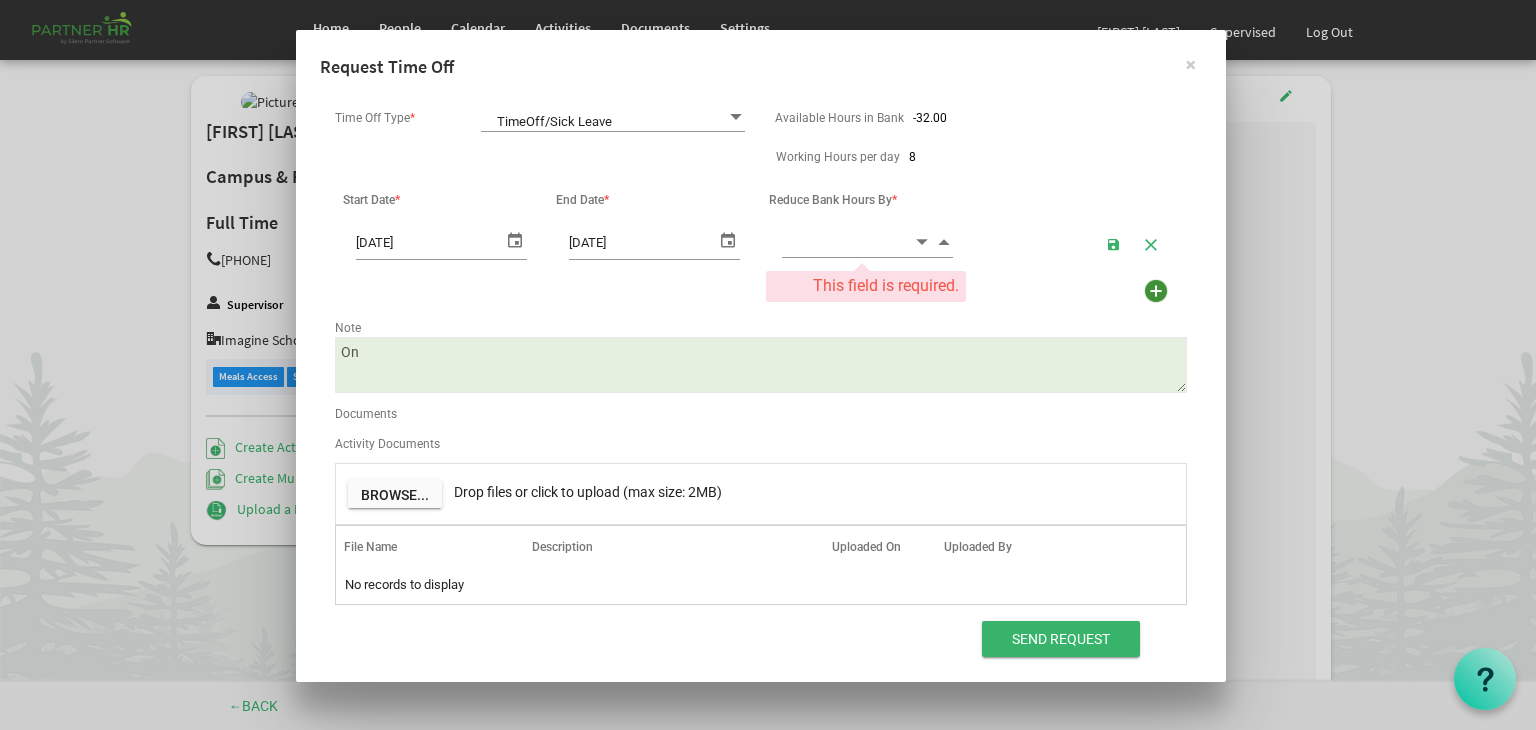 type on "O" 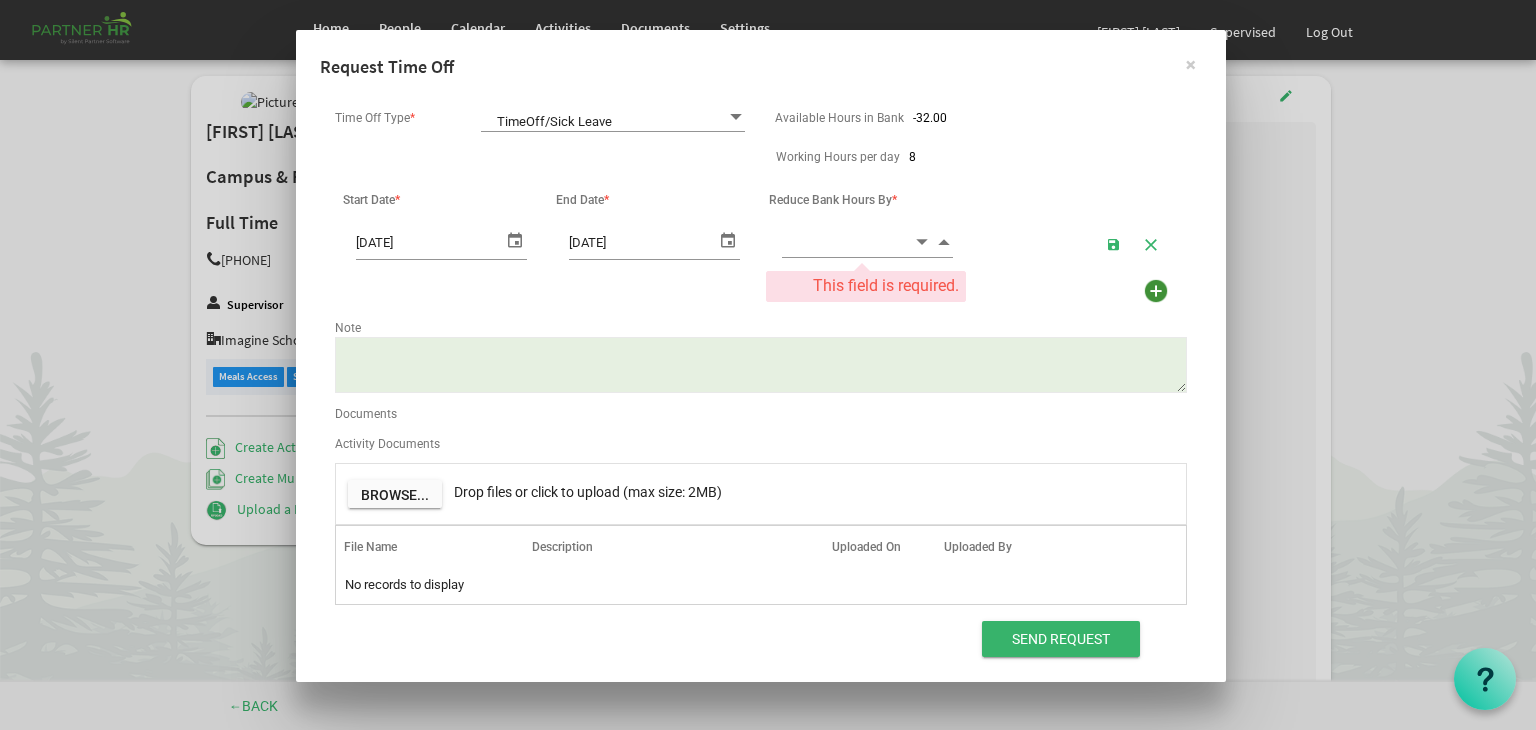 type 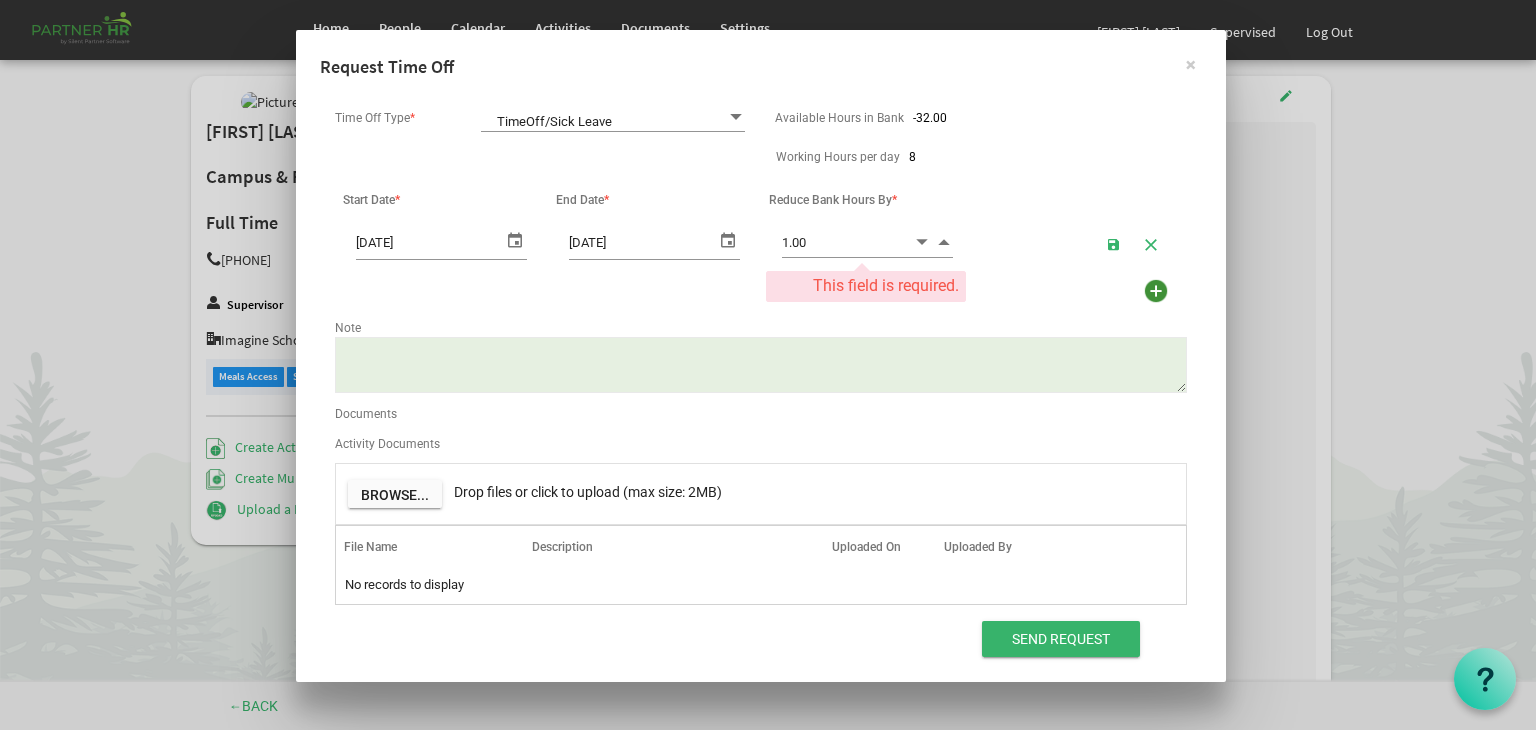 click at bounding box center [944, 241] 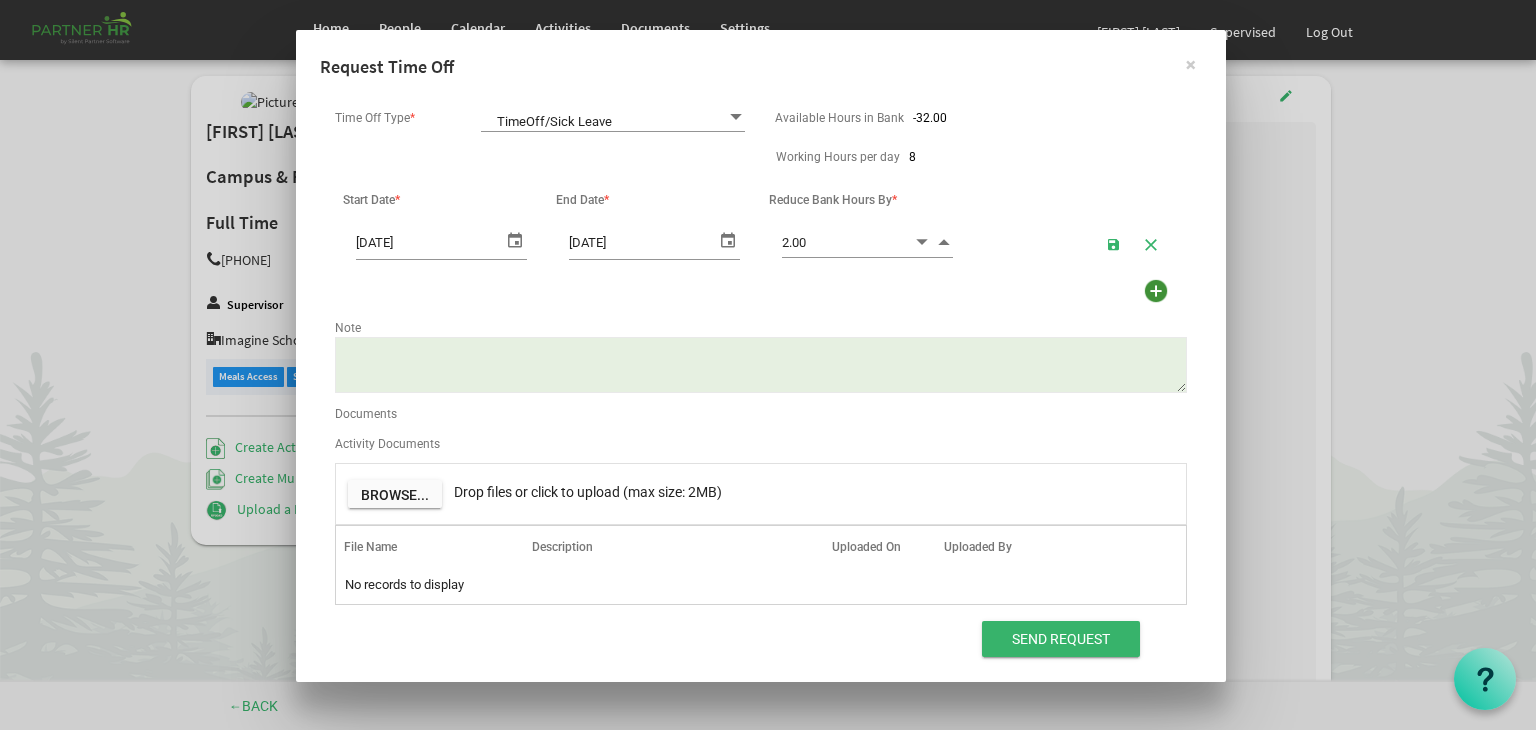 click at bounding box center [944, 241] 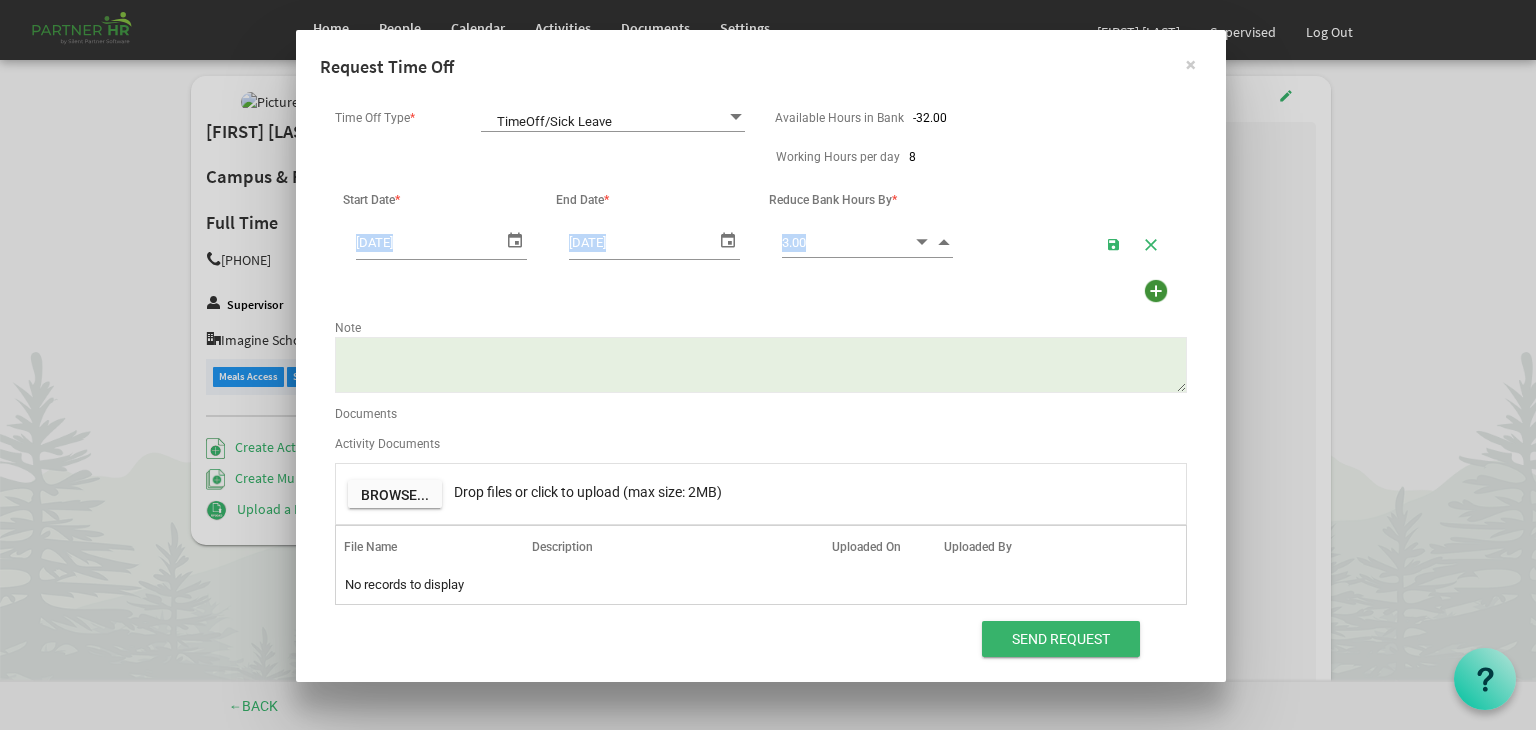 click at bounding box center (944, 241) 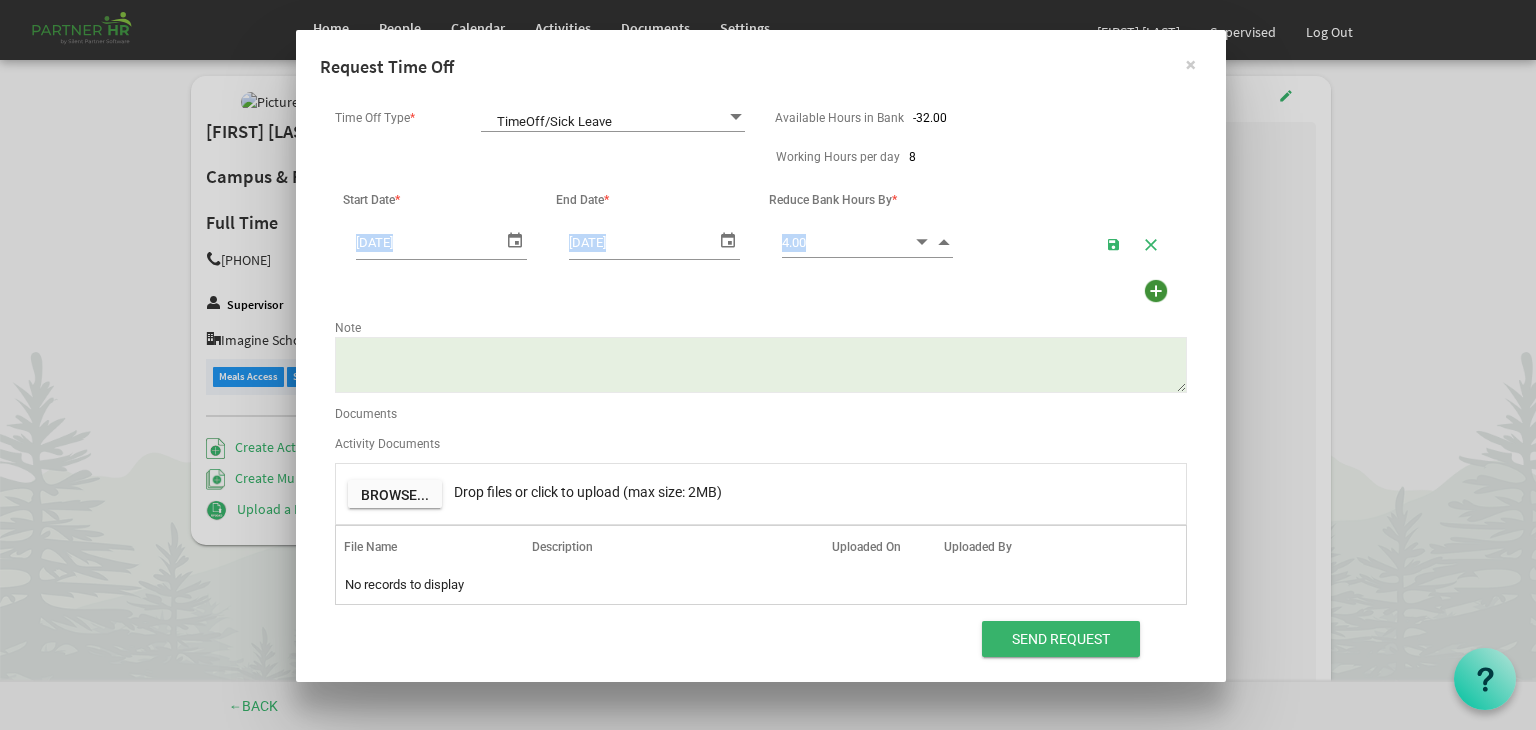 click at bounding box center (944, 241) 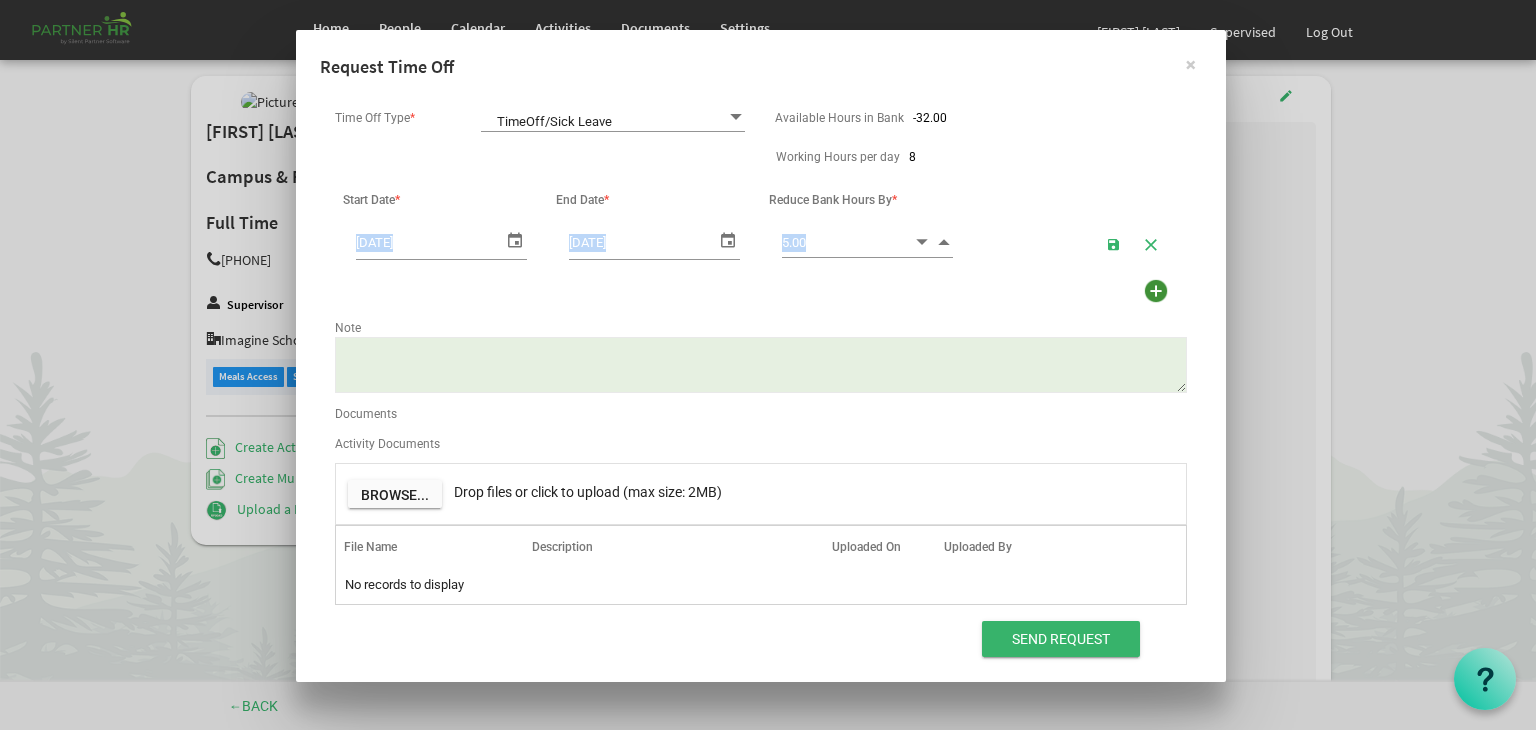 click at bounding box center [944, 241] 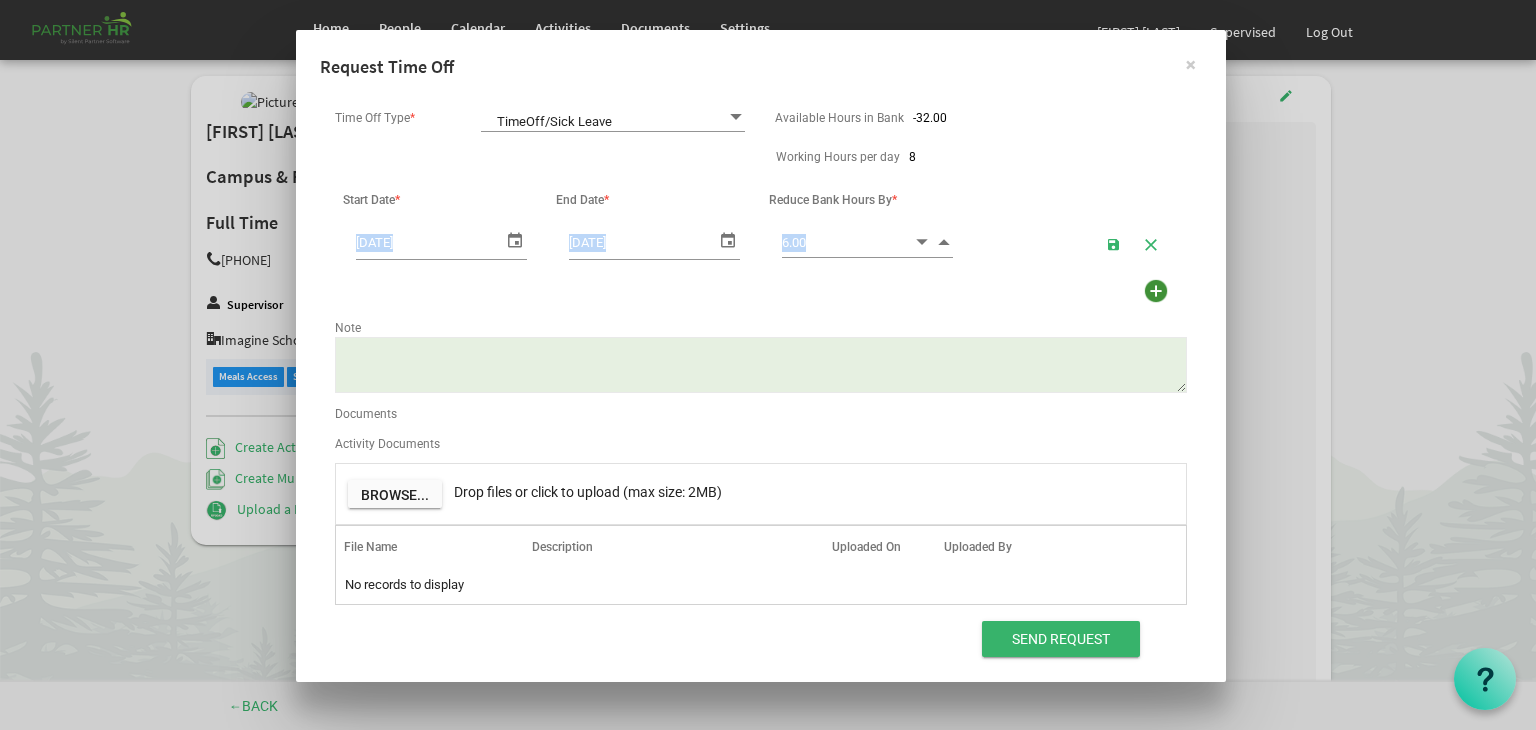 click at bounding box center [944, 241] 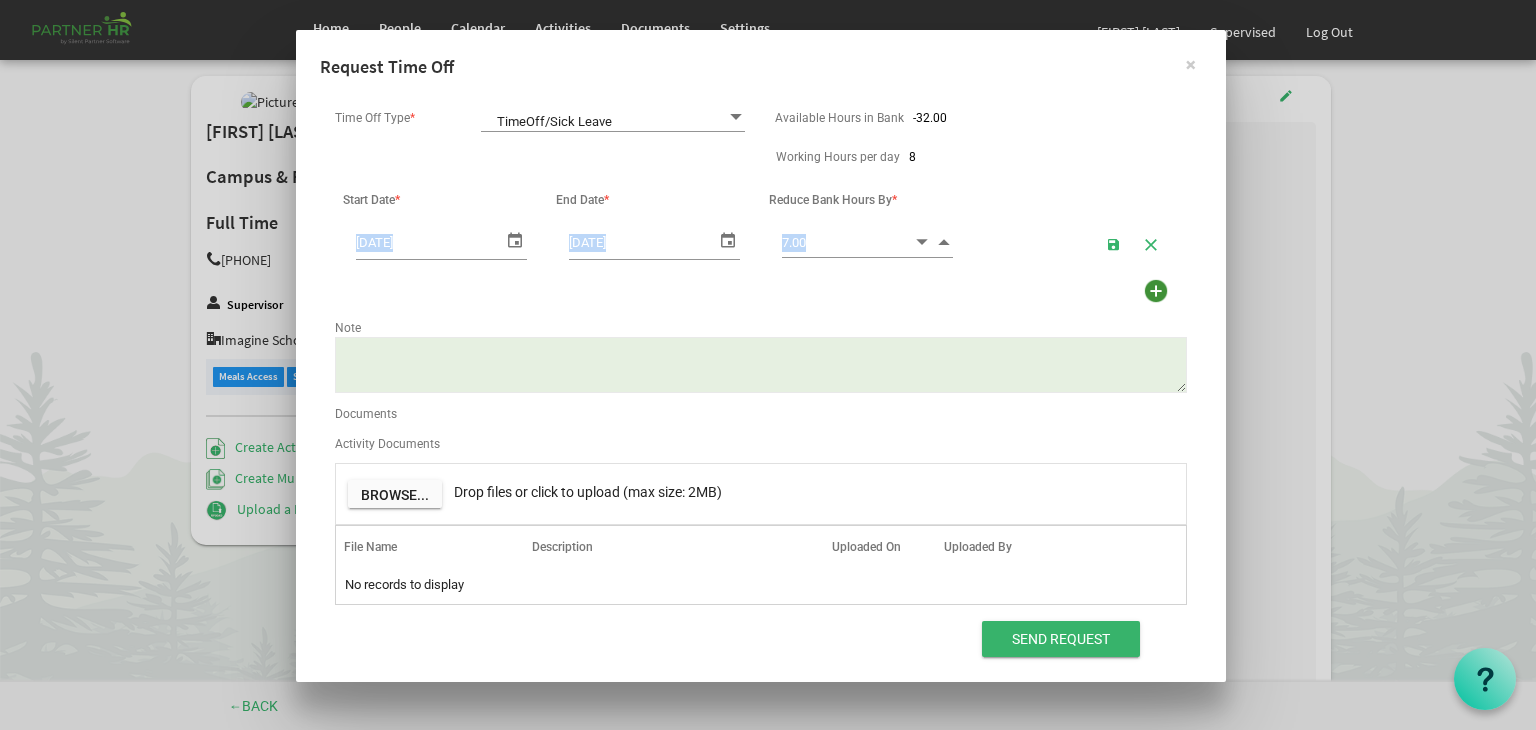 click at bounding box center [944, 241] 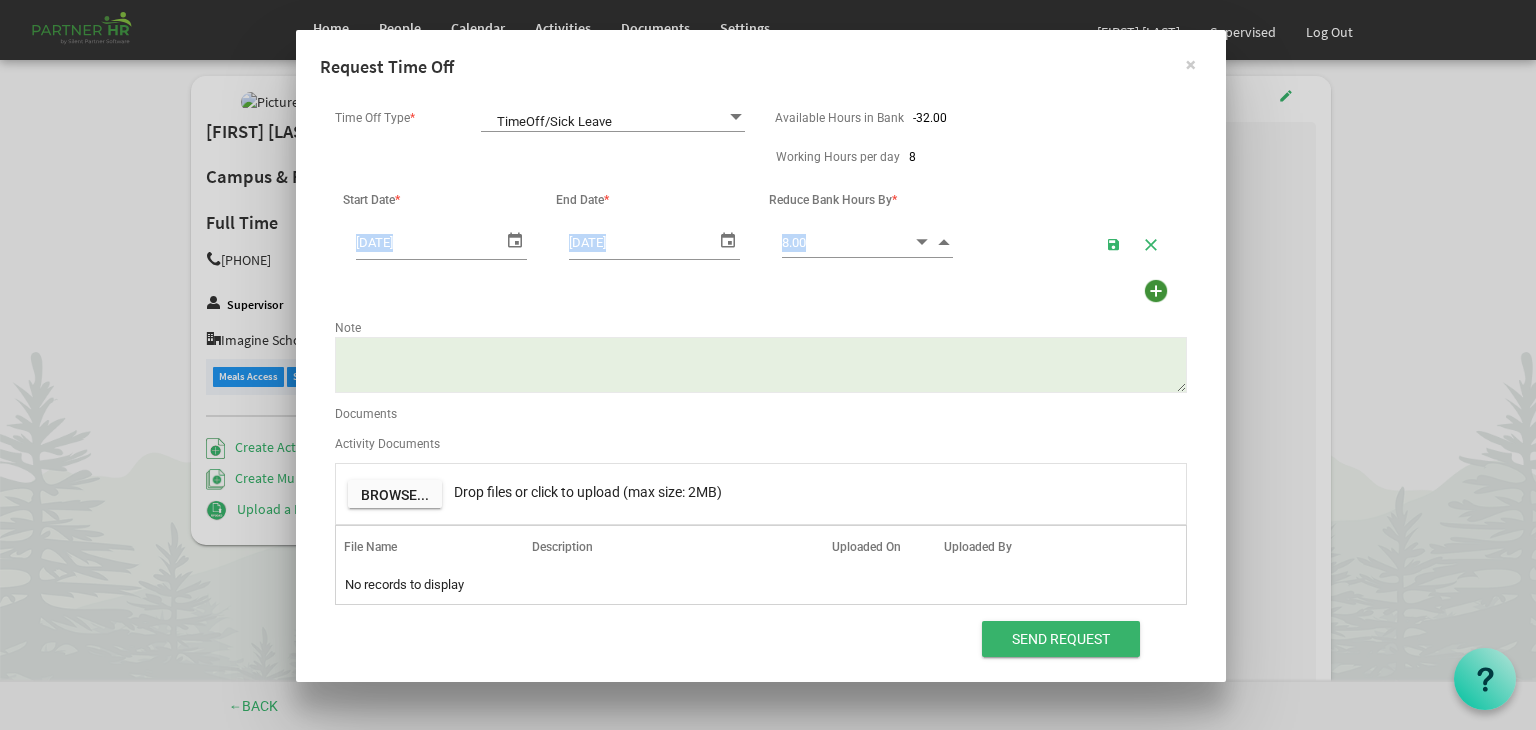 click at bounding box center (944, 241) 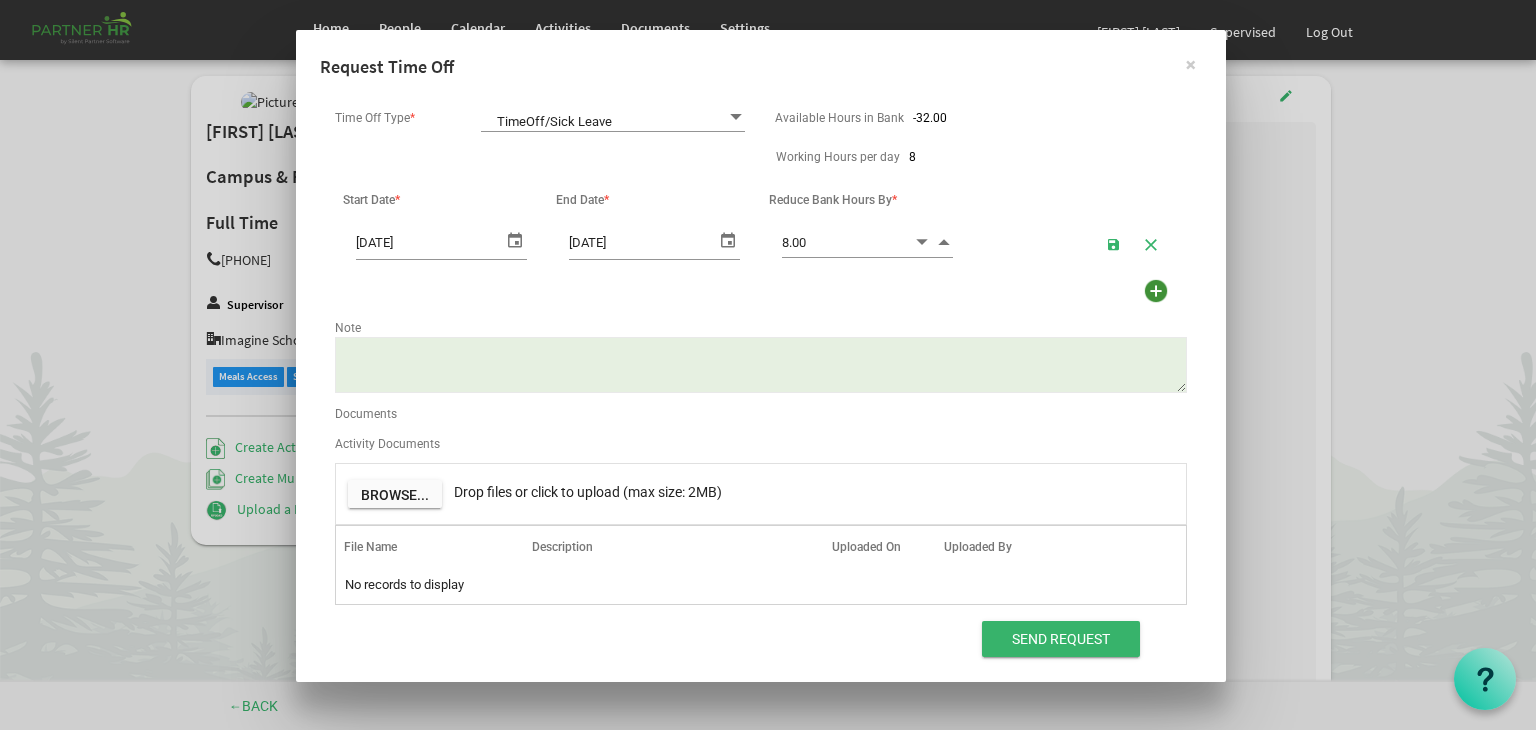 click on "Only applicable after 6 months of service for summer vacations/holidays etc." at bounding box center (761, 365) 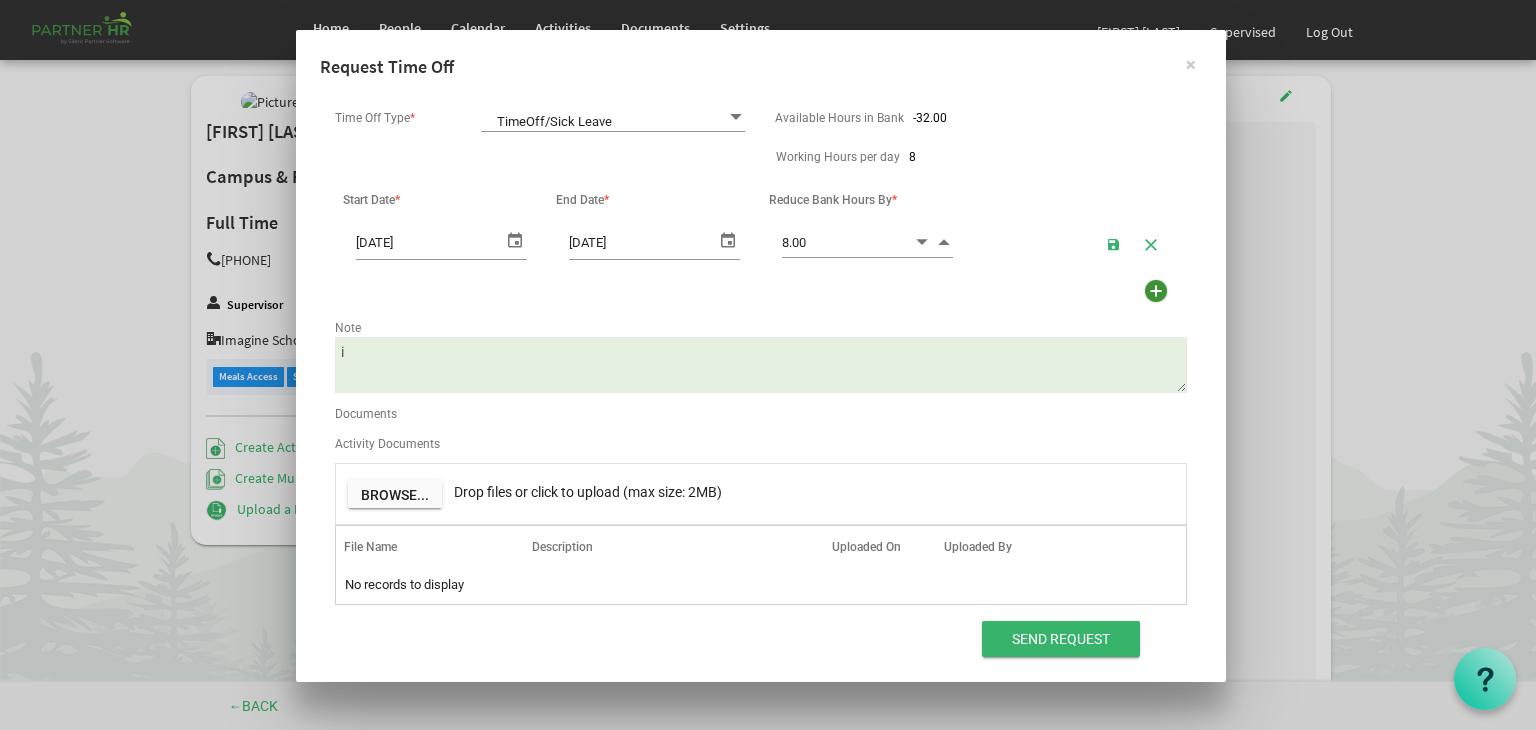 type on "i" 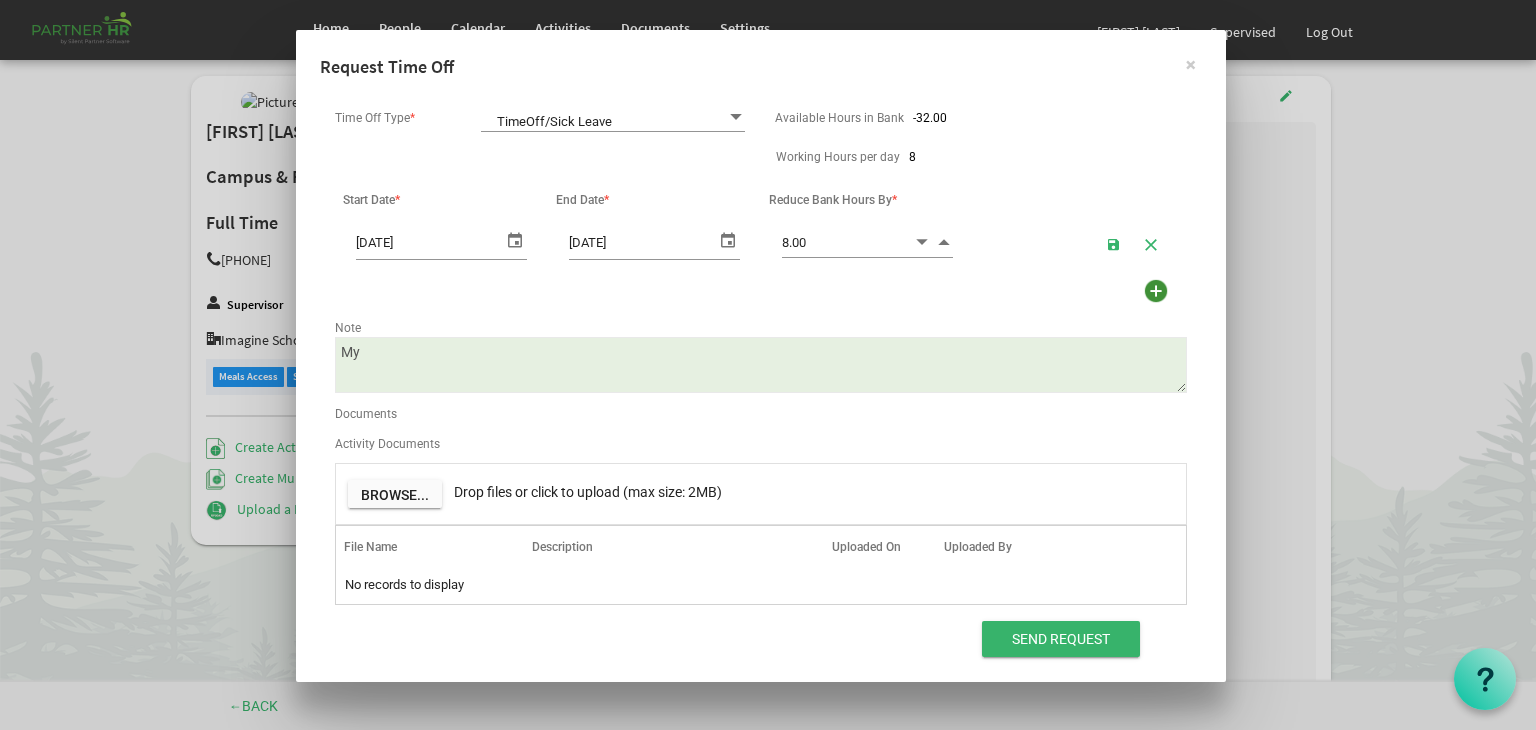 type on "M" 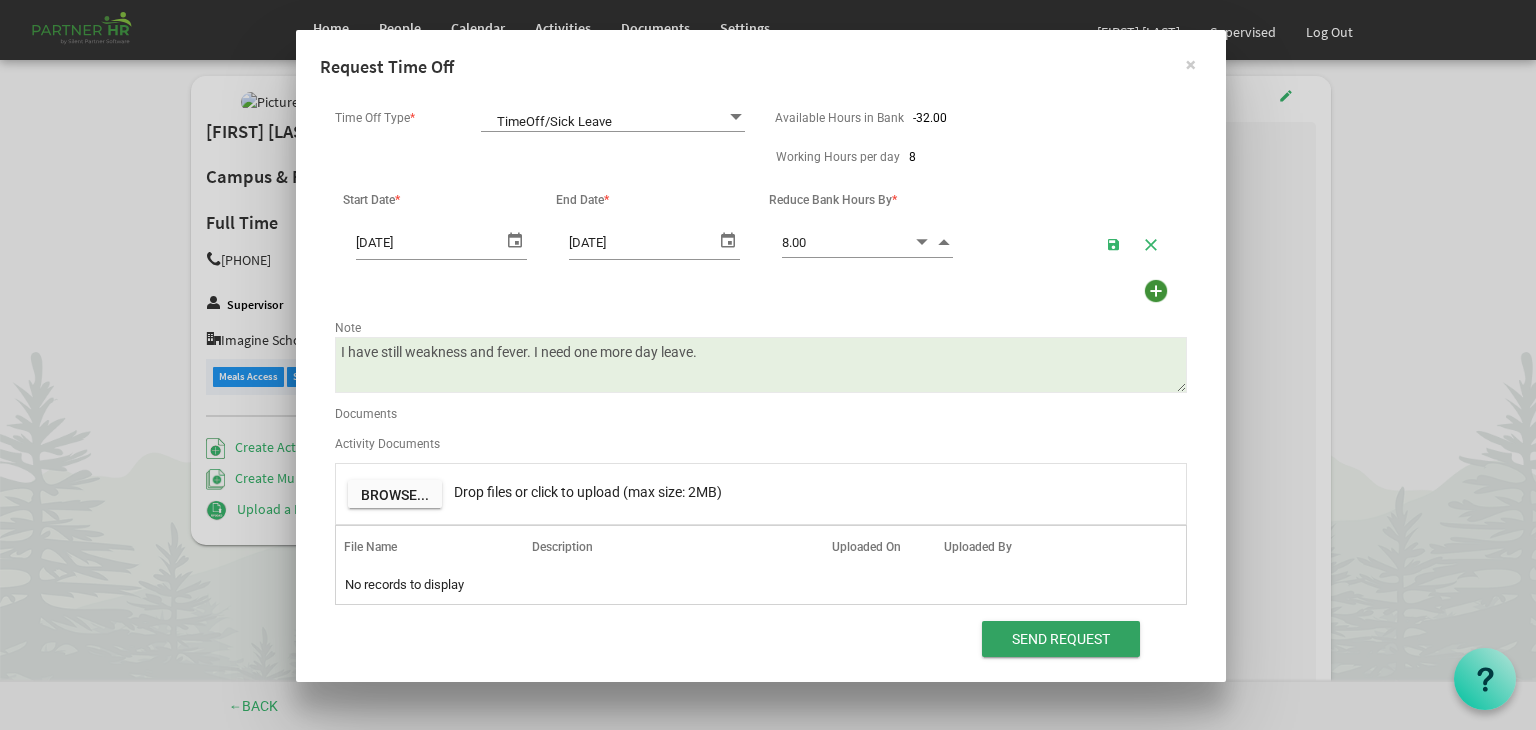 type on "I have still weakness and fever. I need one more day leave." 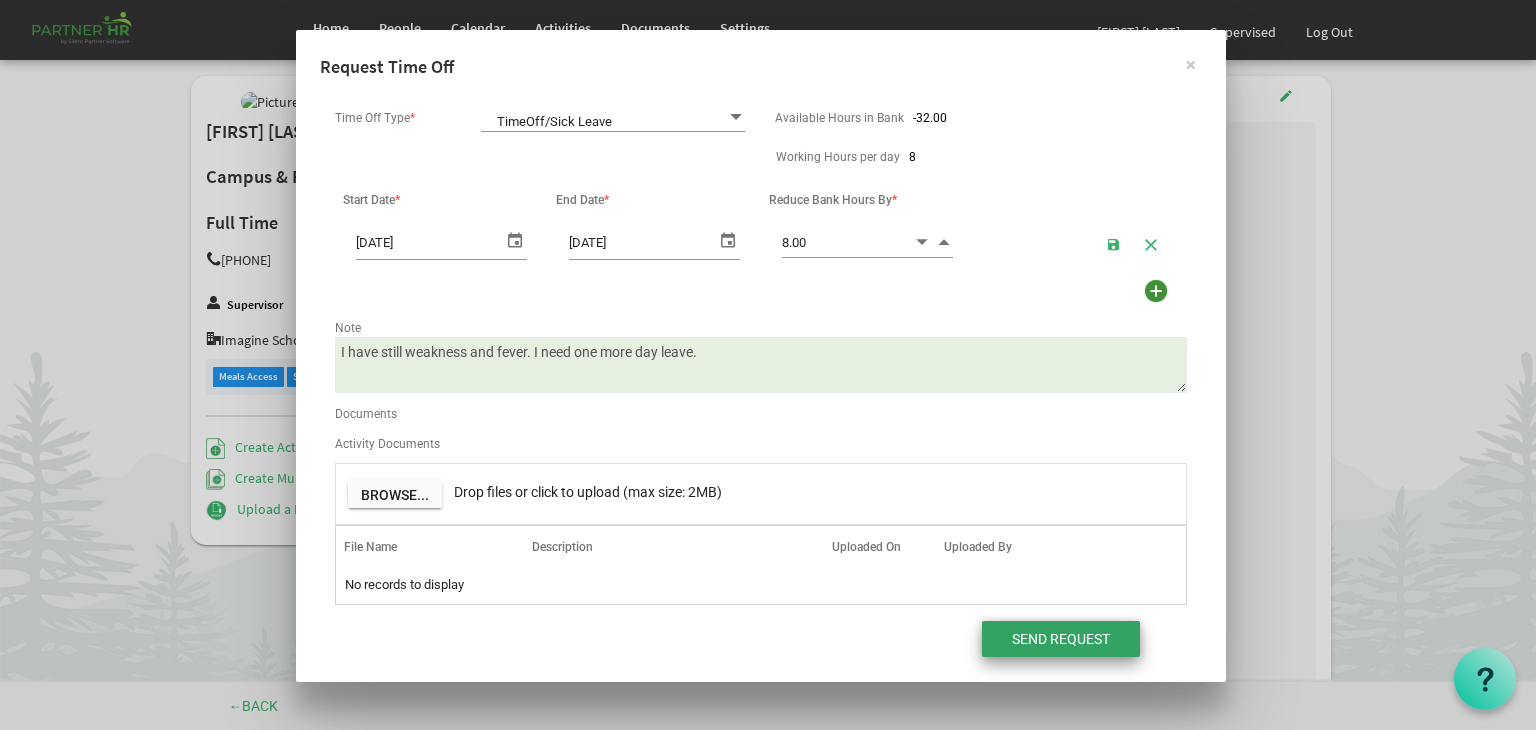 click on "Send Request" at bounding box center (1061, 639) 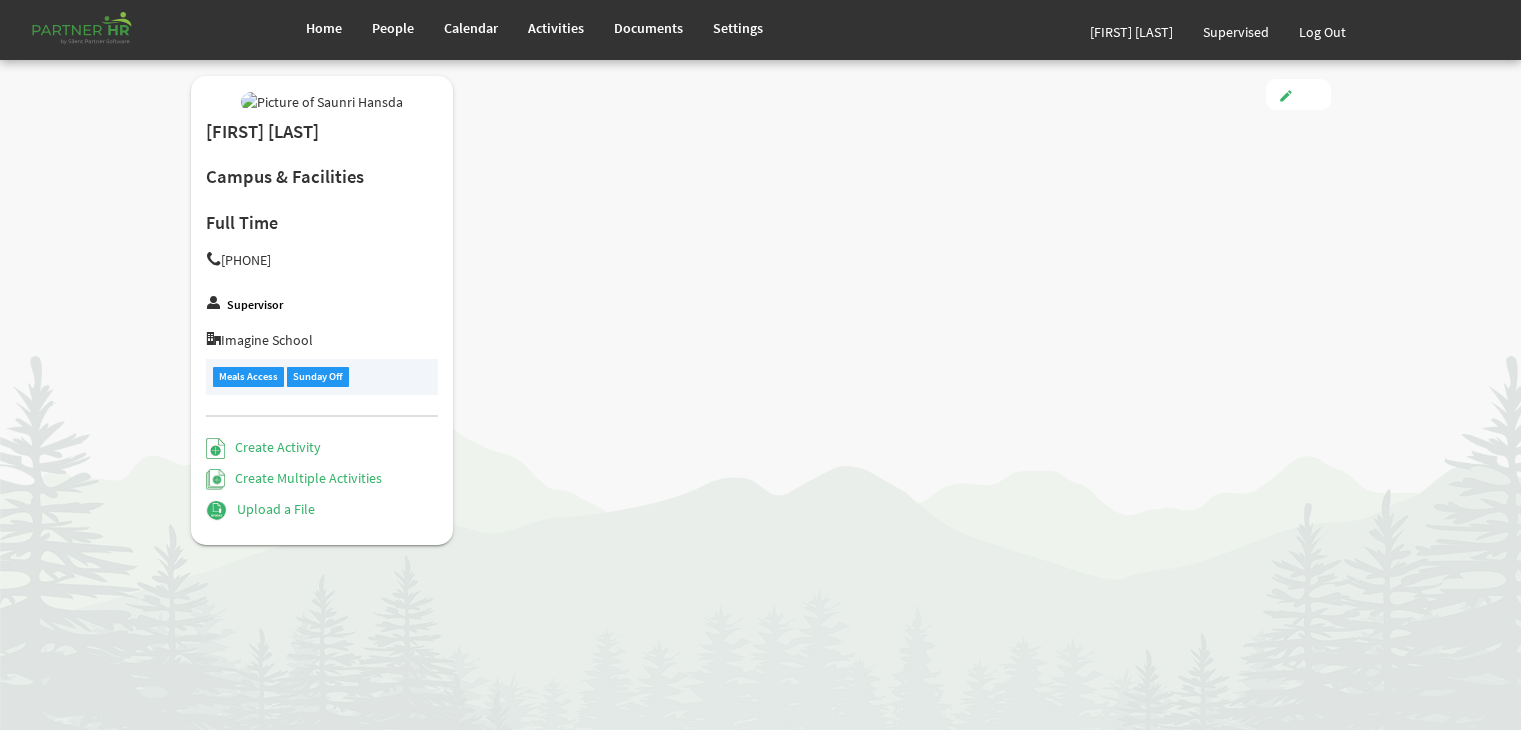scroll, scrollTop: 0, scrollLeft: 0, axis: both 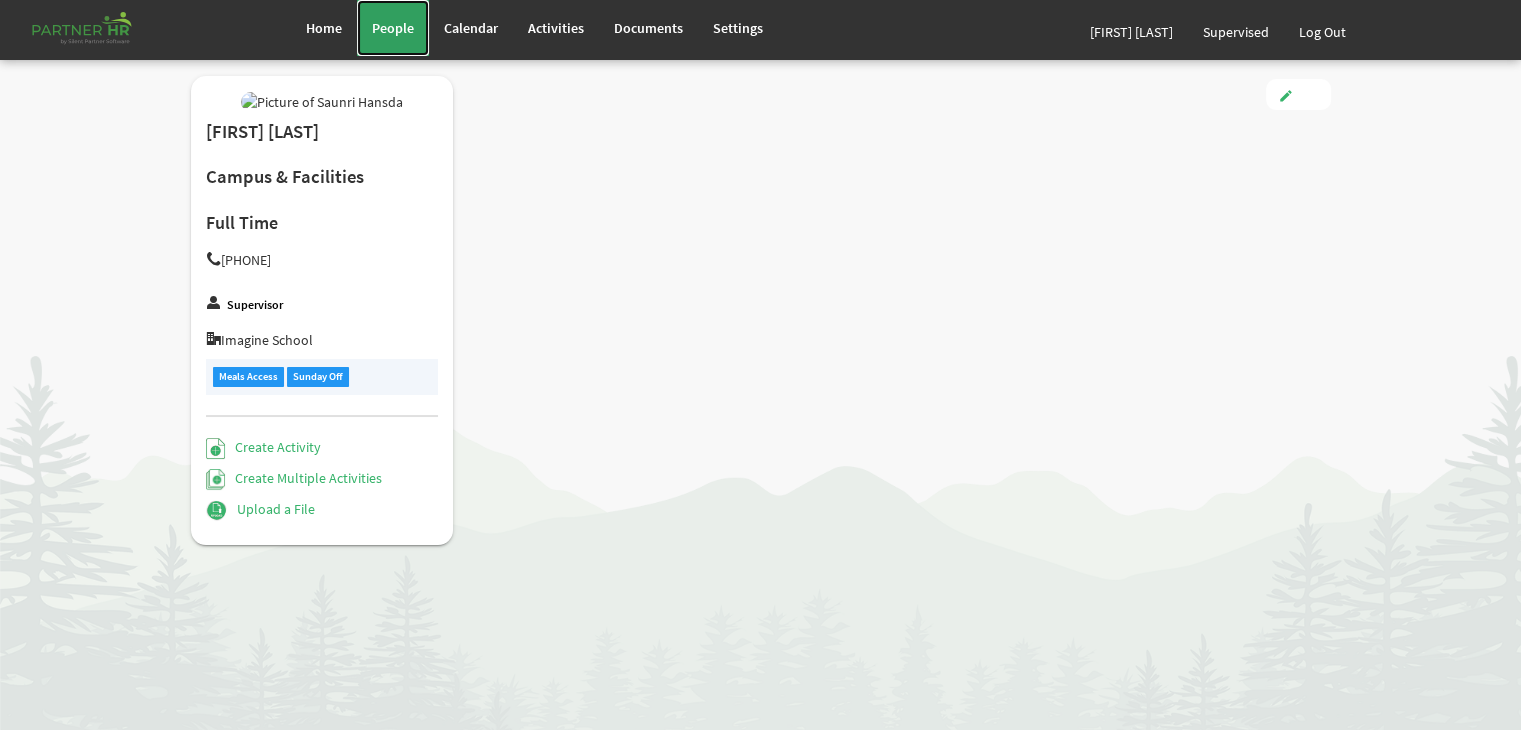 click on "People" at bounding box center (393, 28) 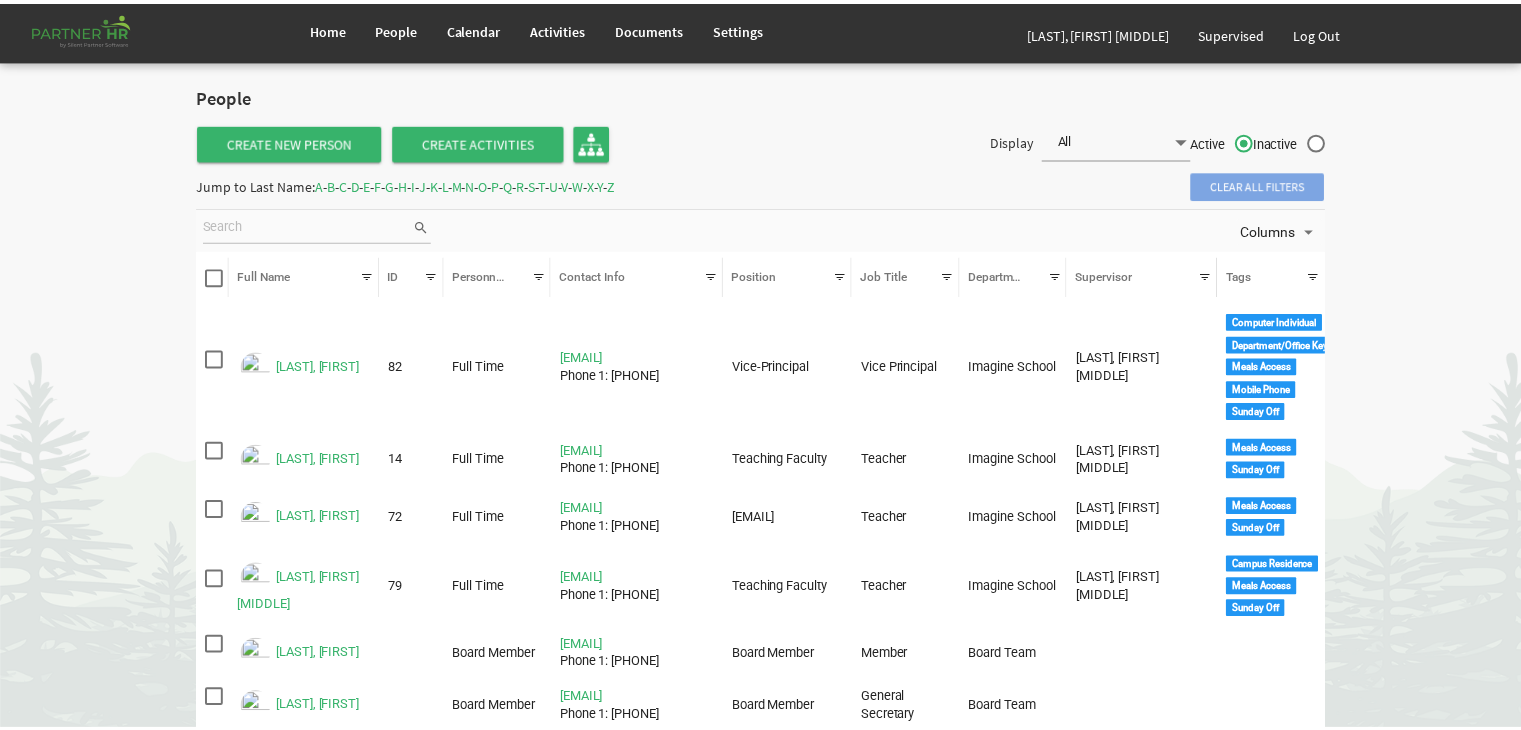 scroll, scrollTop: 0, scrollLeft: 0, axis: both 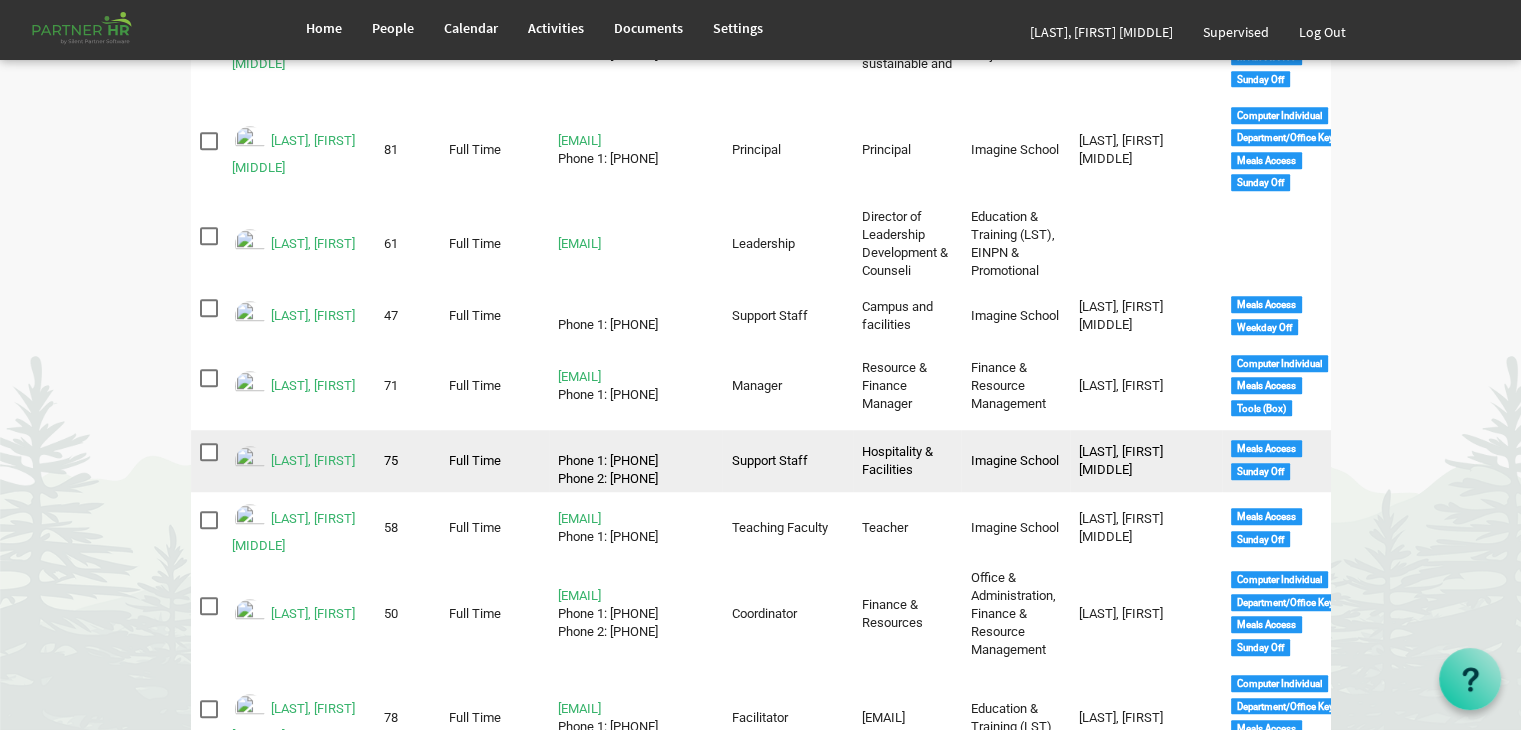 click at bounding box center [250, 461] 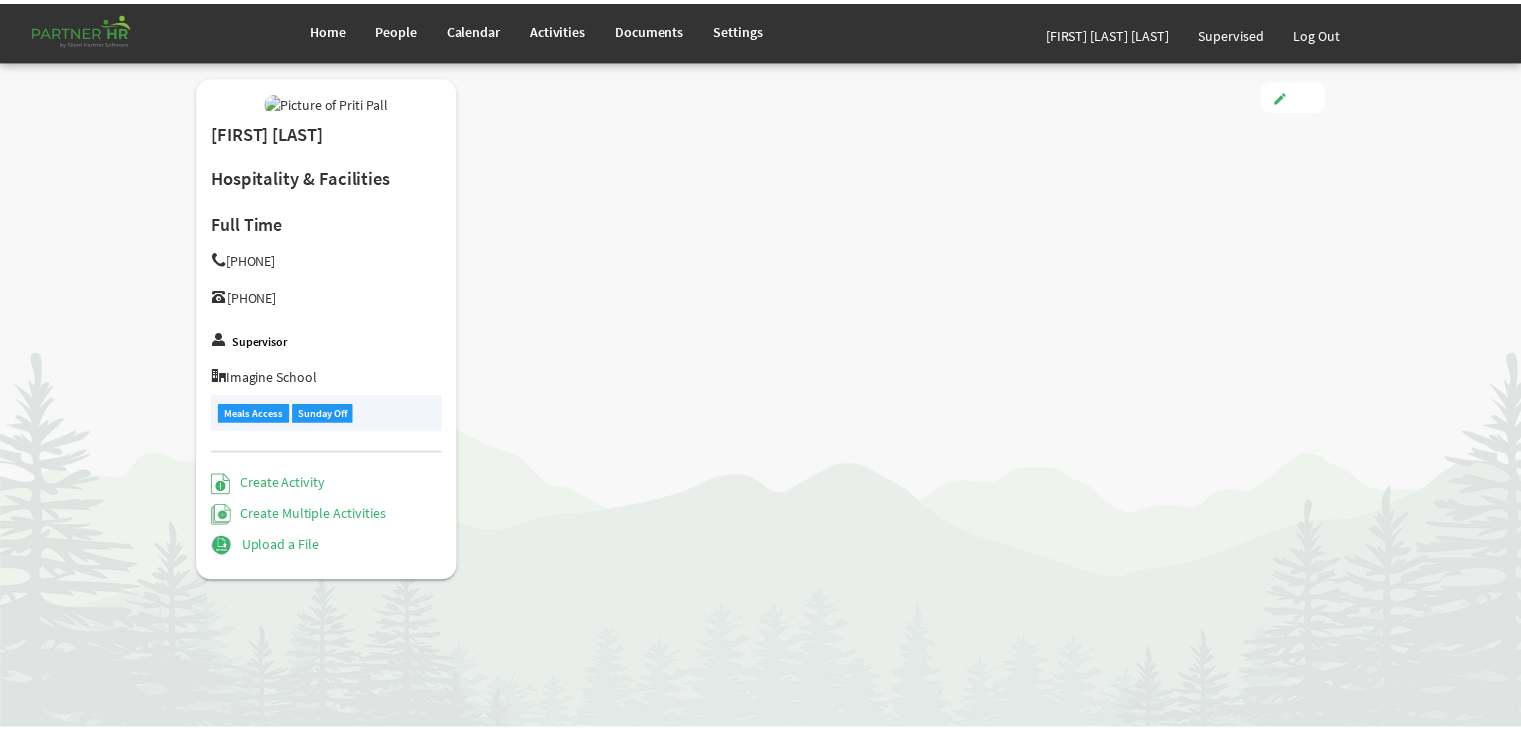 scroll, scrollTop: 0, scrollLeft: 0, axis: both 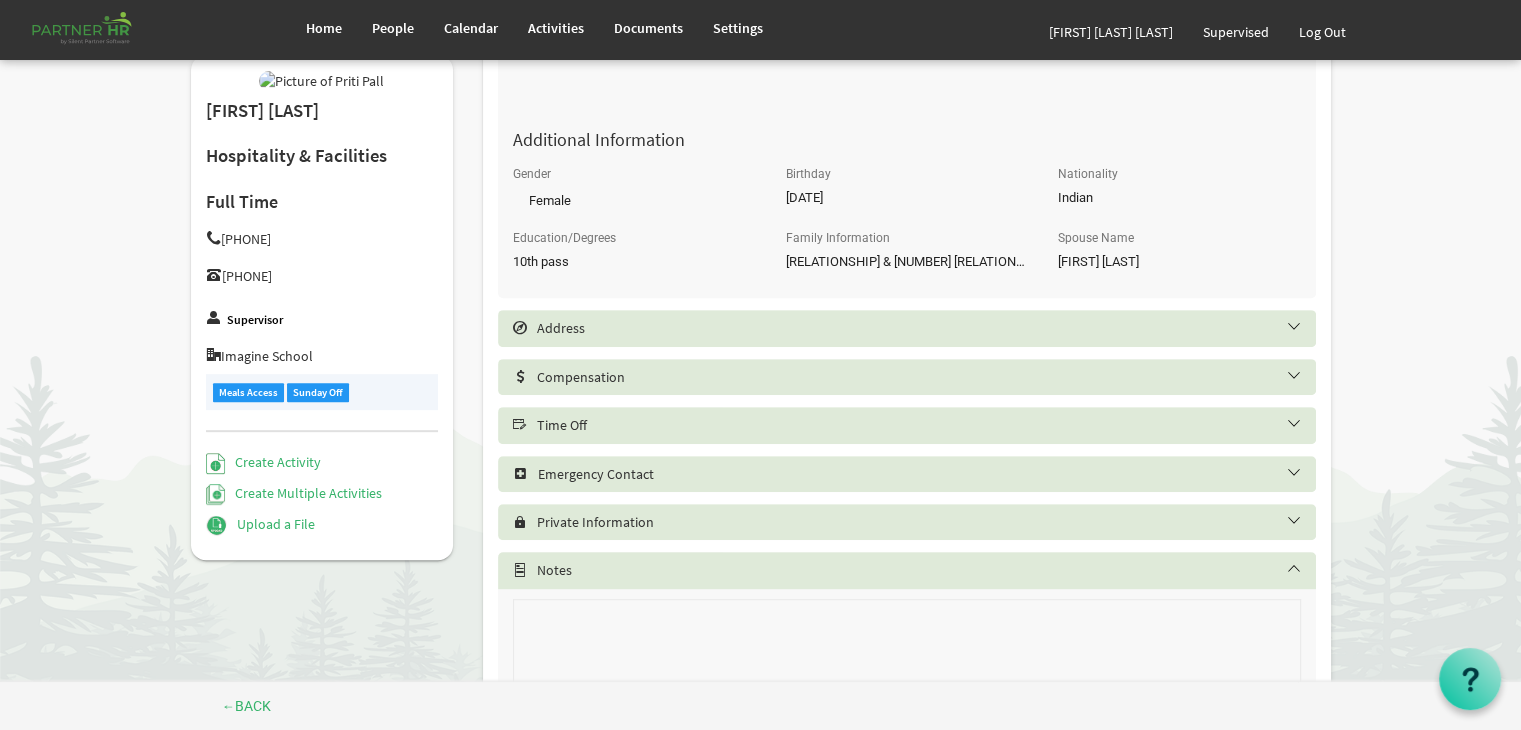 click on "Time Off" at bounding box center [907, 425] 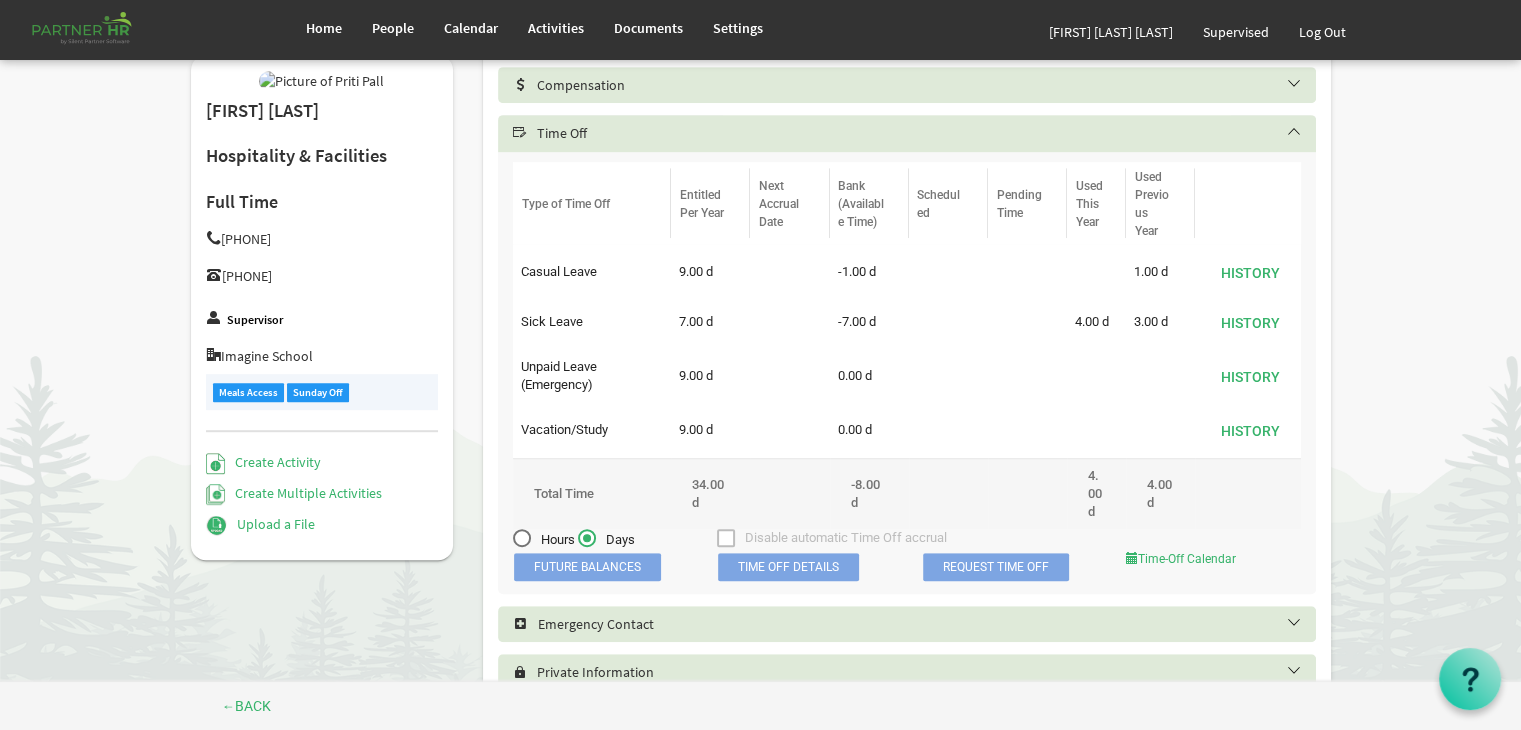 scroll, scrollTop: 1120, scrollLeft: 0, axis: vertical 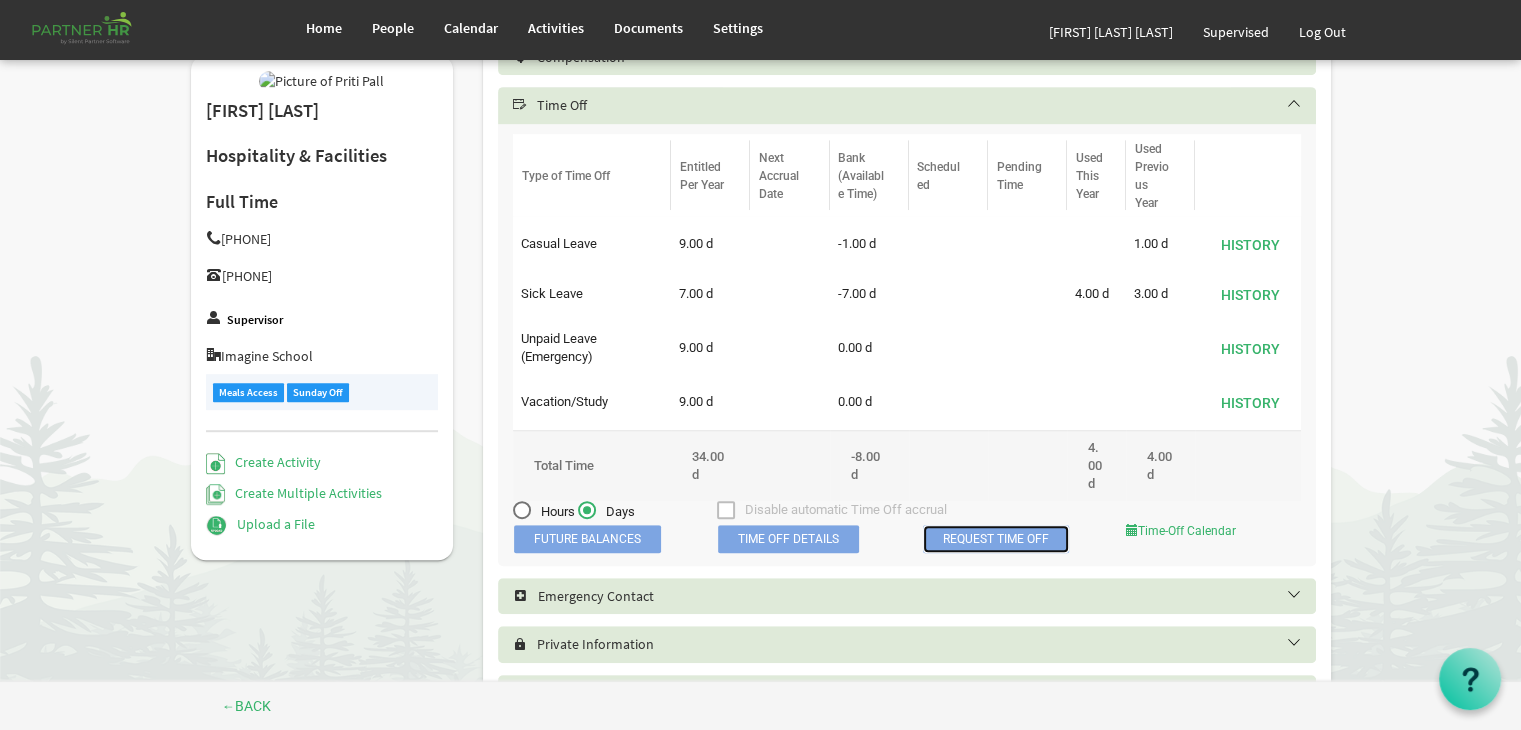 click on "Request Time Off" at bounding box center (996, 539) 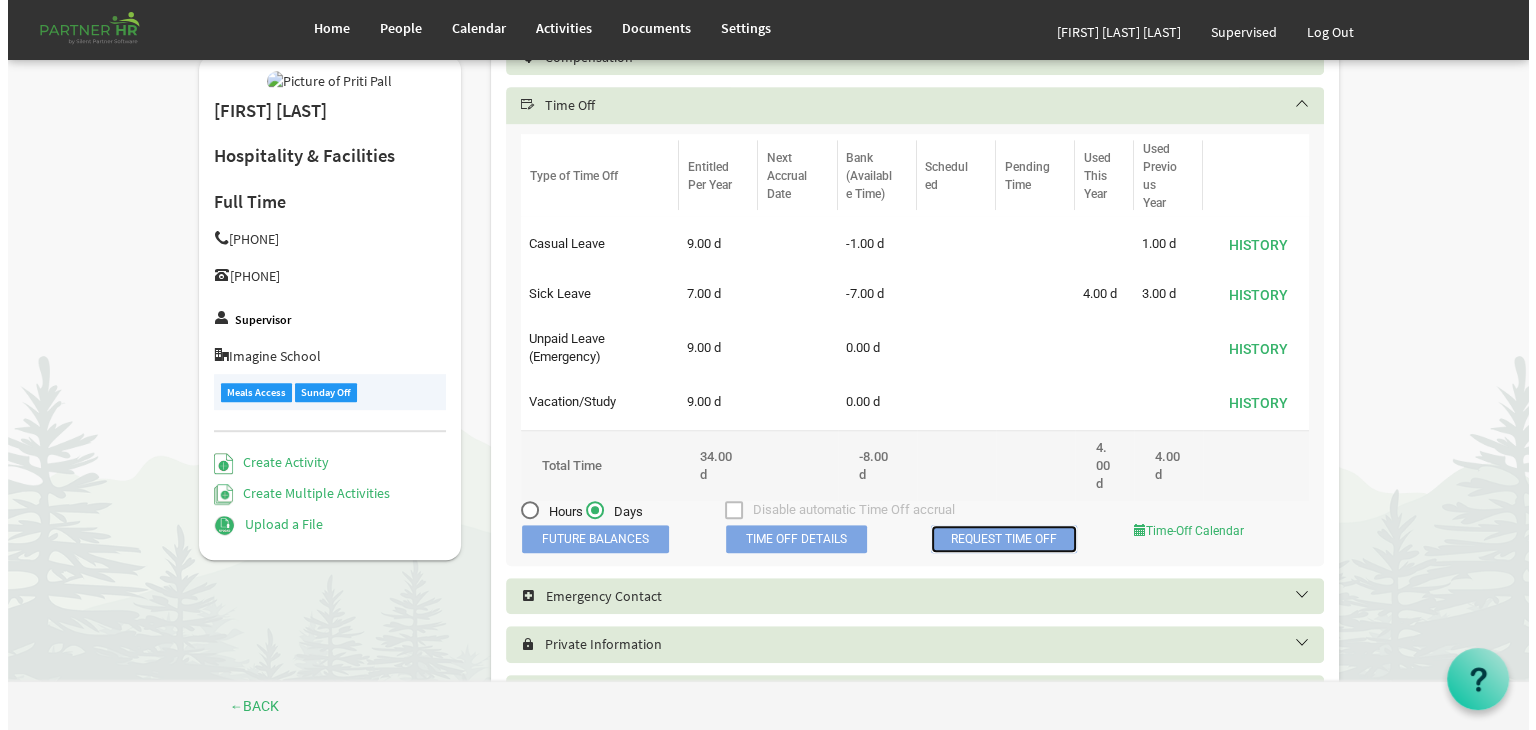 scroll, scrollTop: 0, scrollLeft: 0, axis: both 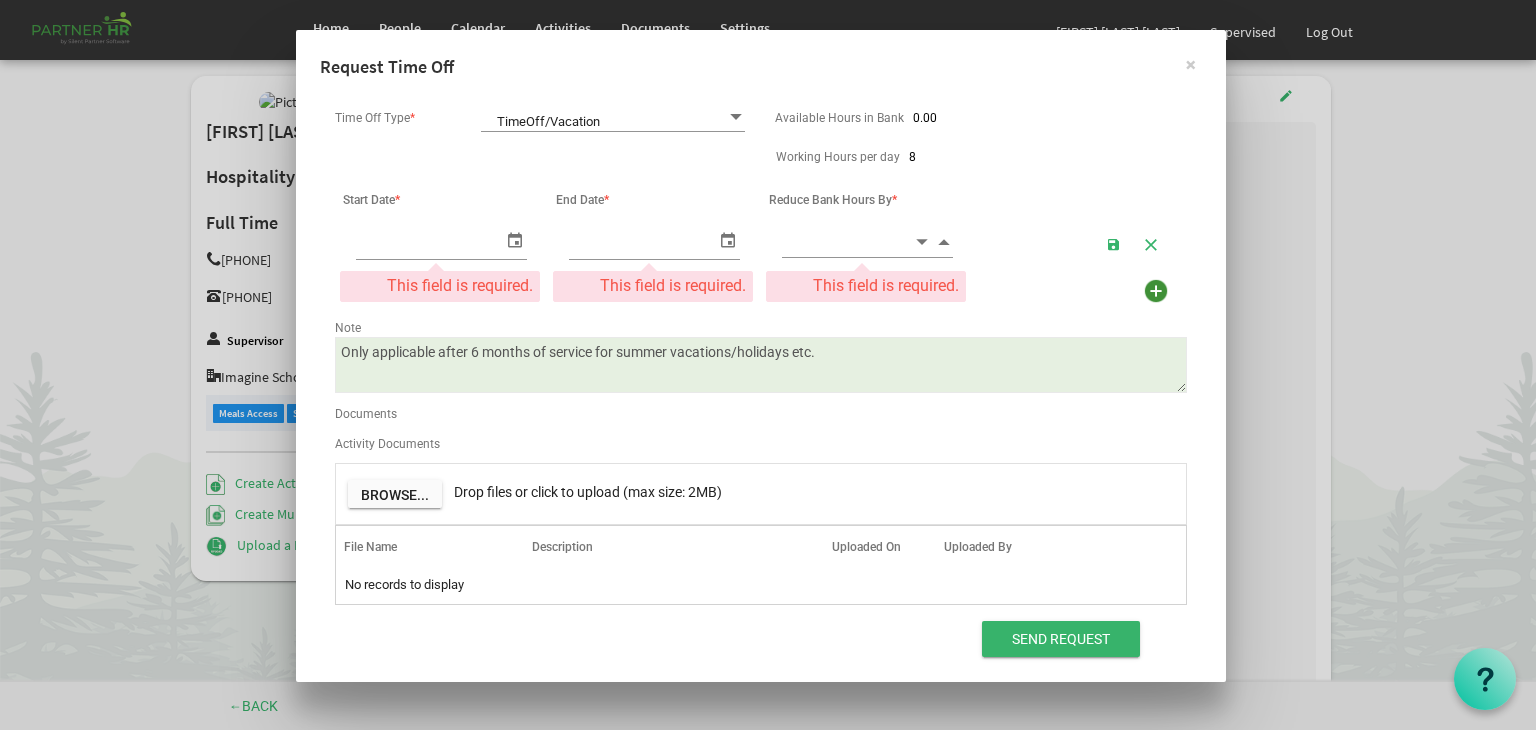 click on "Note" at bounding box center [761, 325] 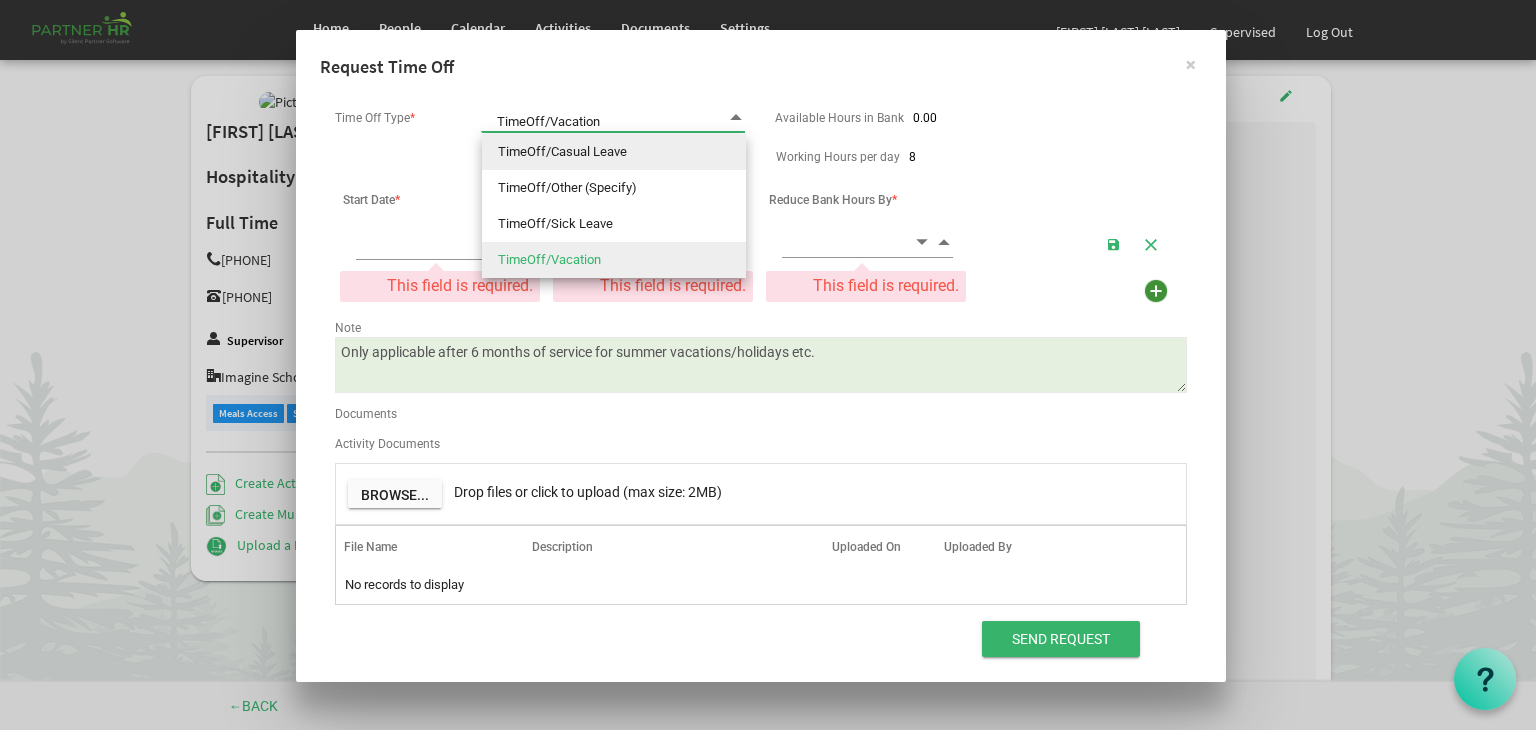 click on "TimeOff/Casual Leave" at bounding box center [614, 152] 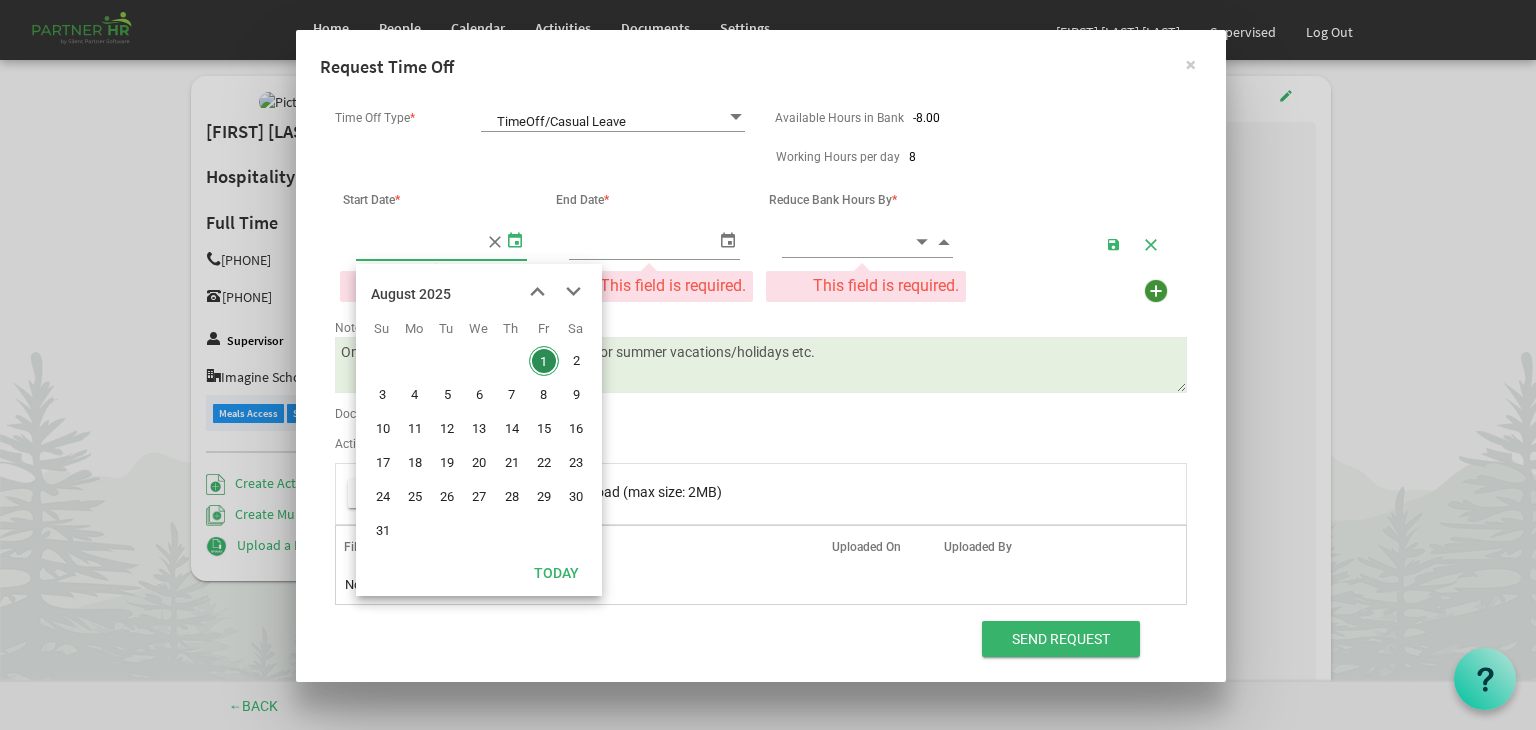 type on "8/1/2025" 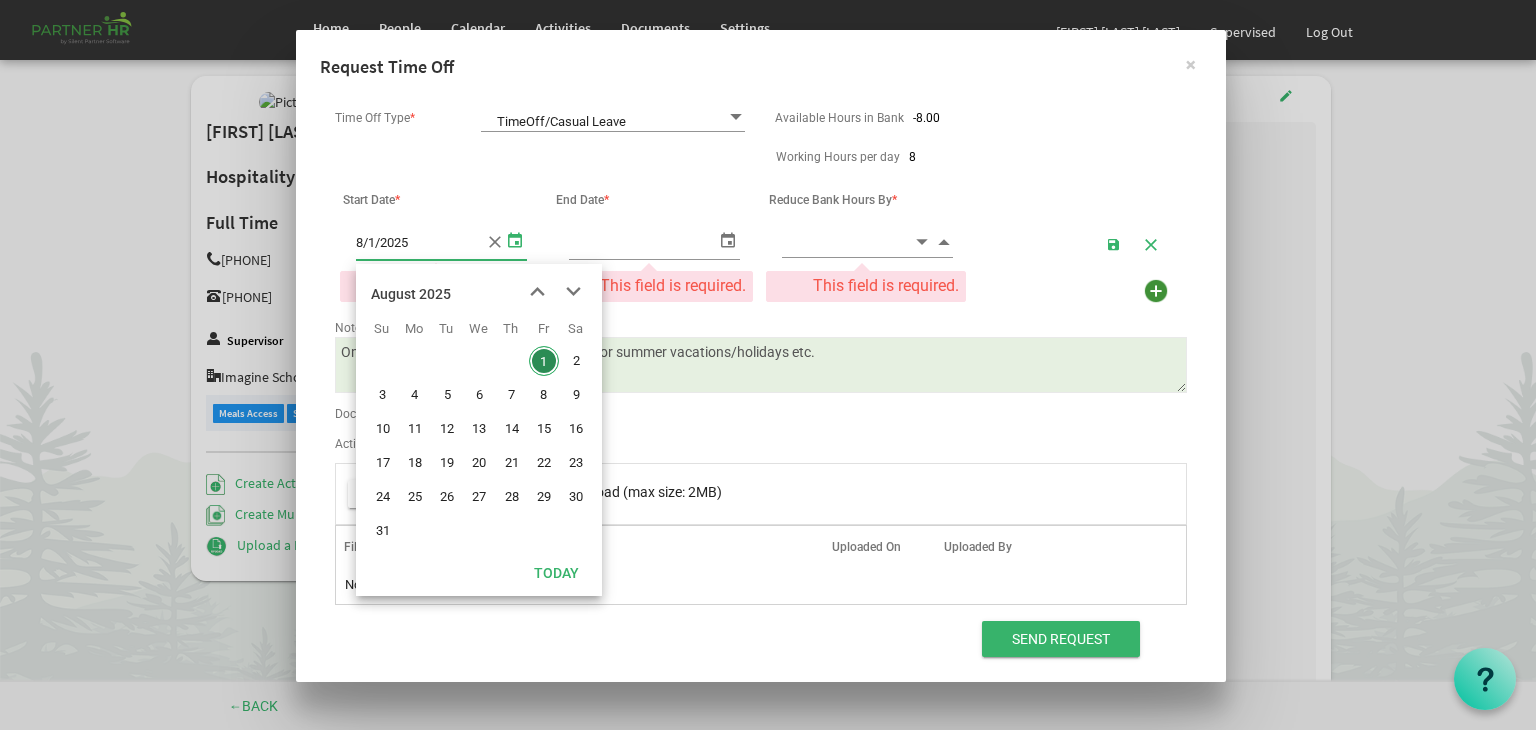 click at bounding box center [515, 239] 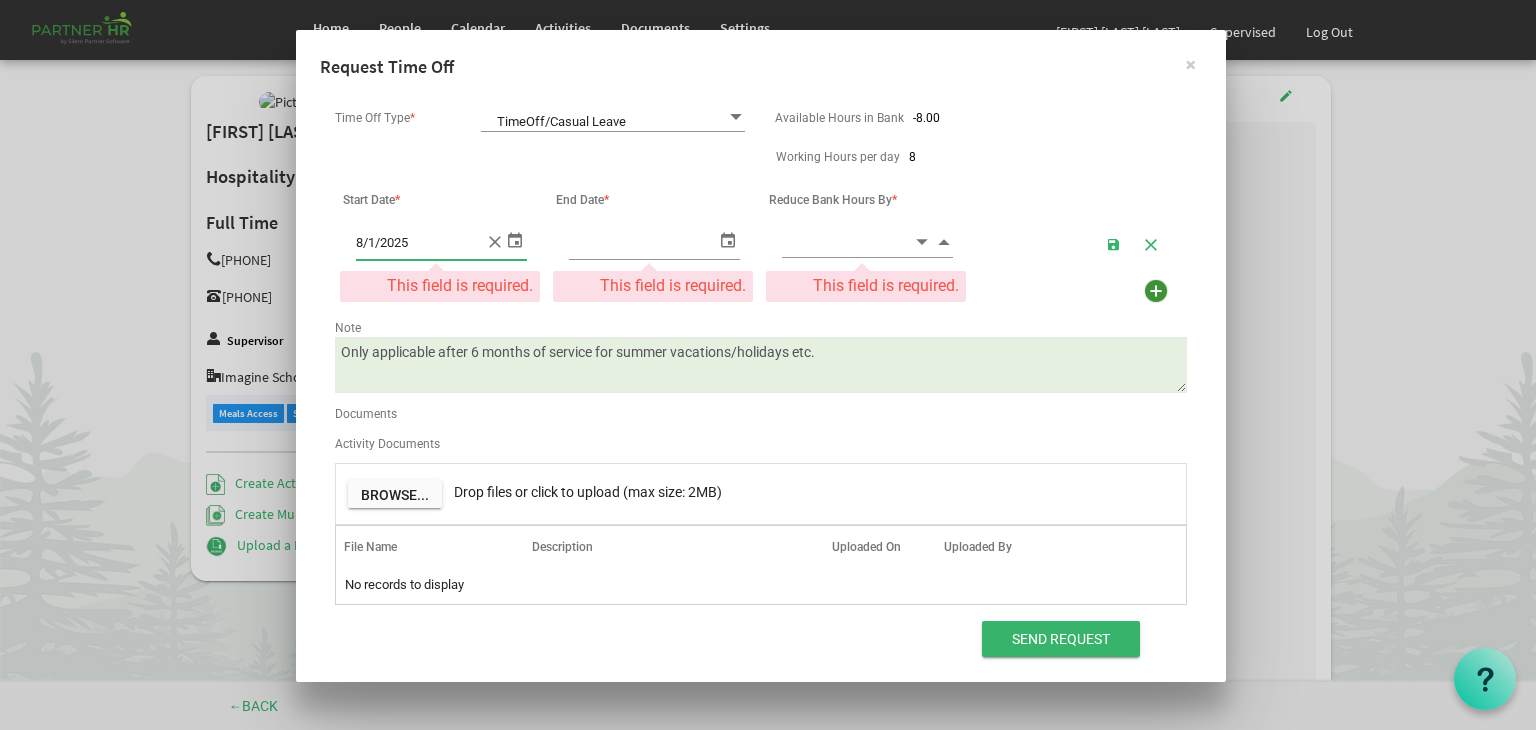 type on "8/1/2025" 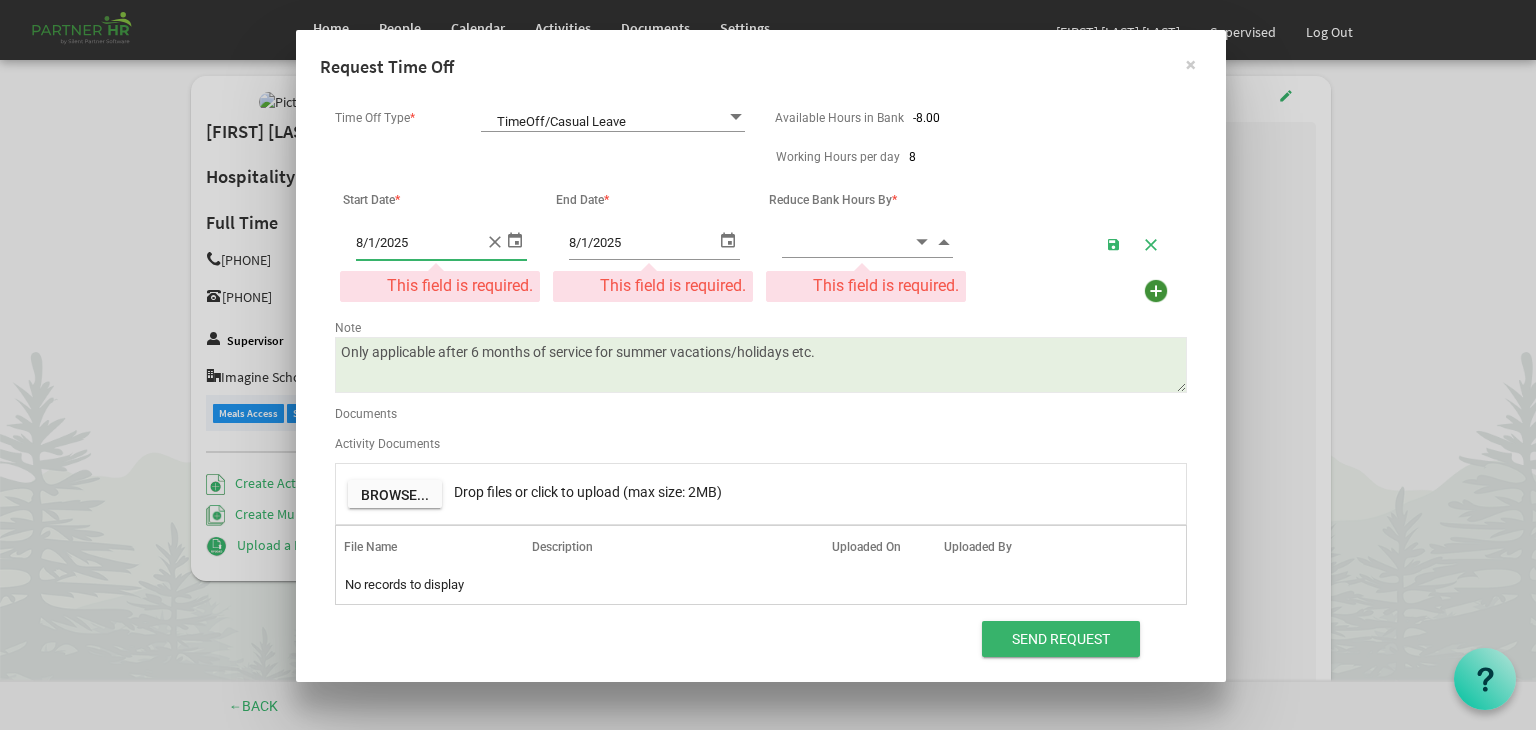 click at bounding box center (728, 239) 